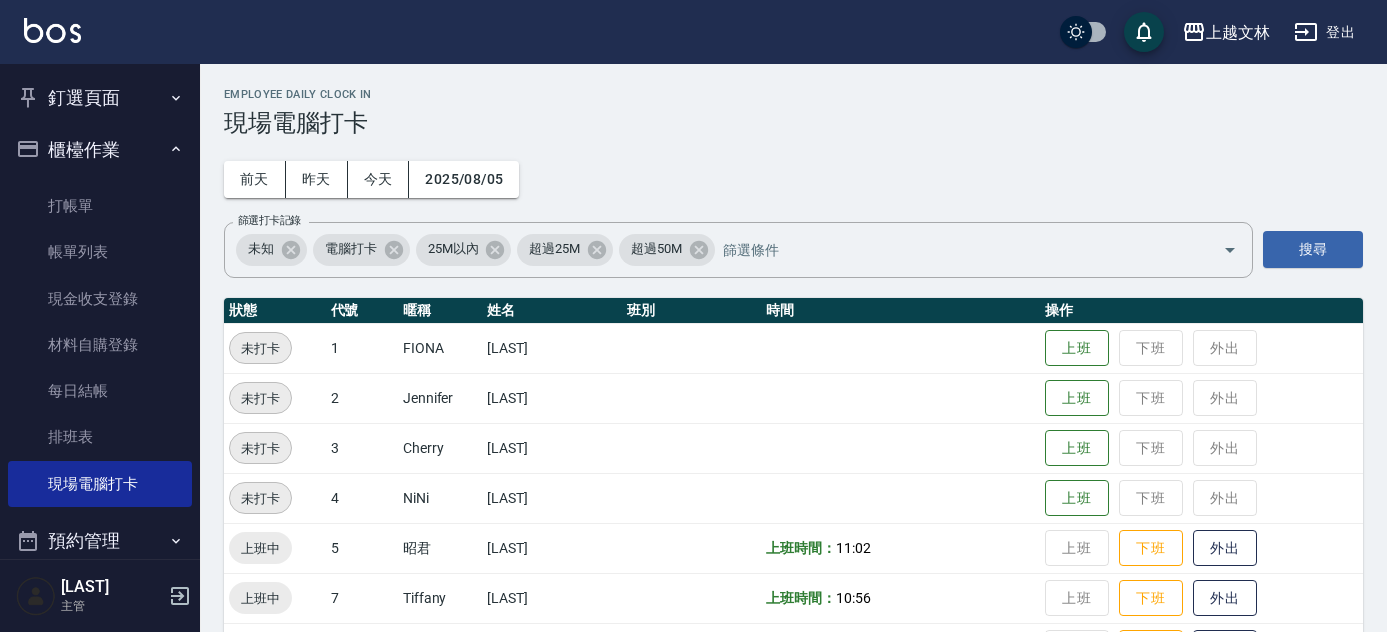 scroll, scrollTop: 528, scrollLeft: 0, axis: vertical 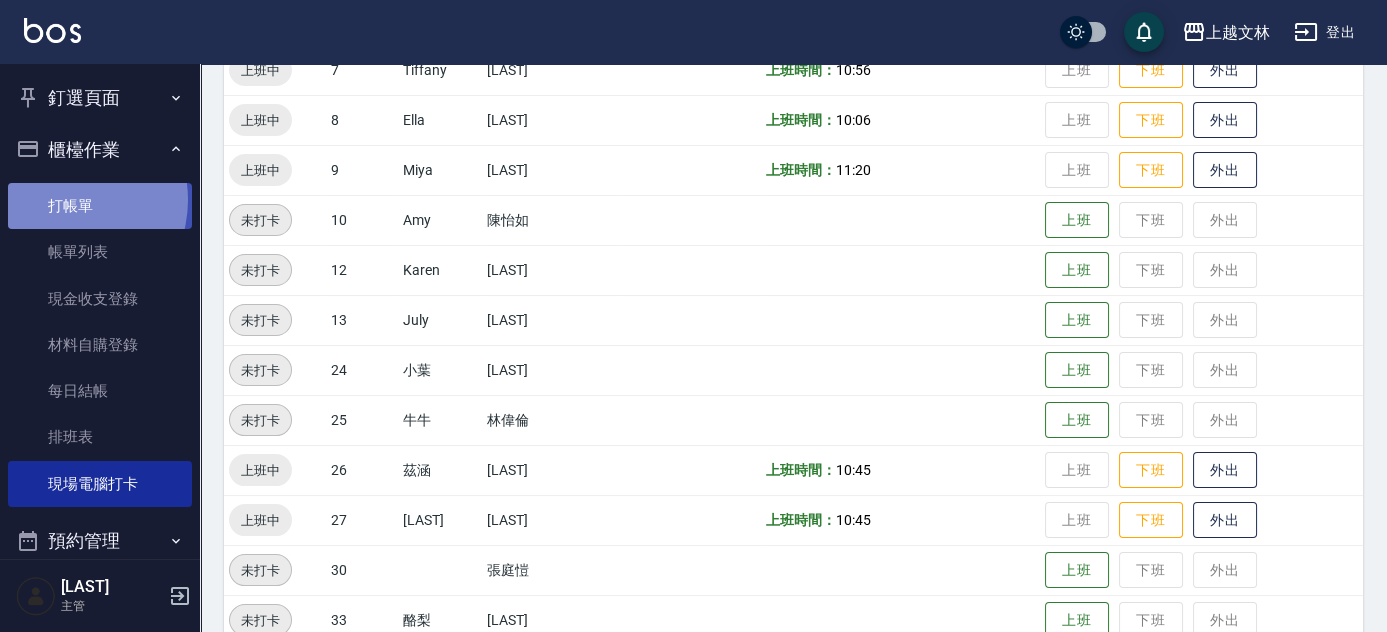 click on "打帳單" at bounding box center (100, 206) 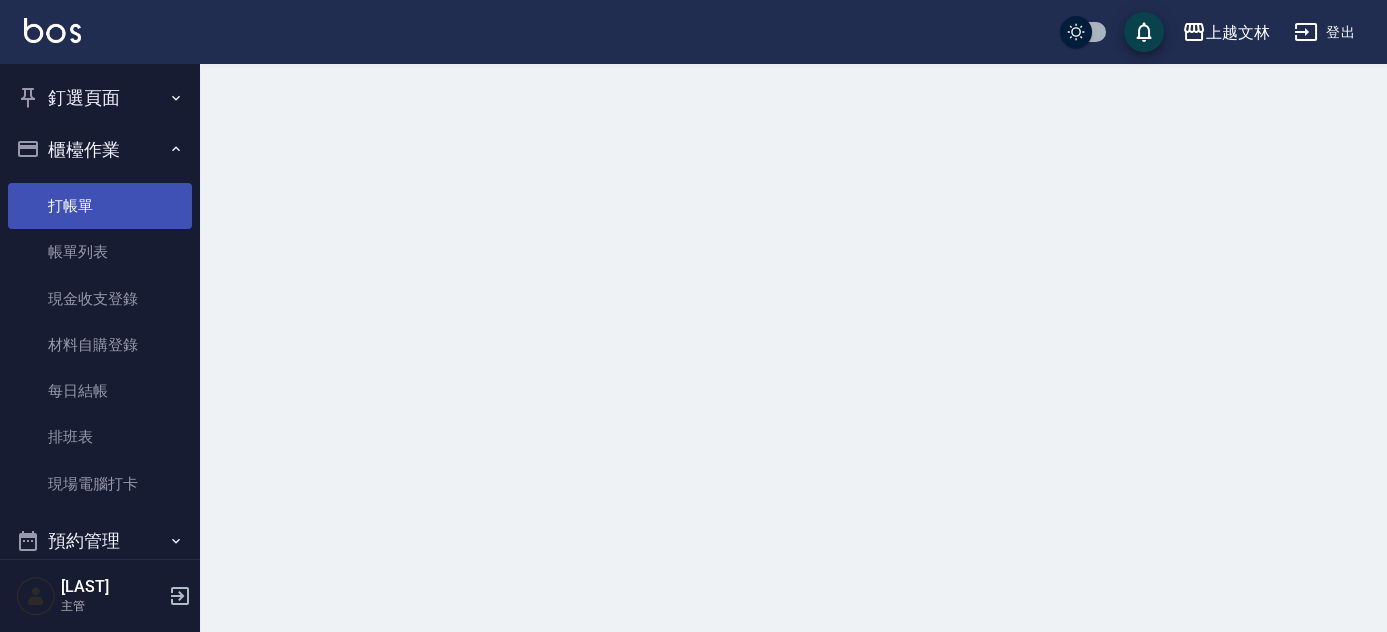 scroll, scrollTop: 0, scrollLeft: 0, axis: both 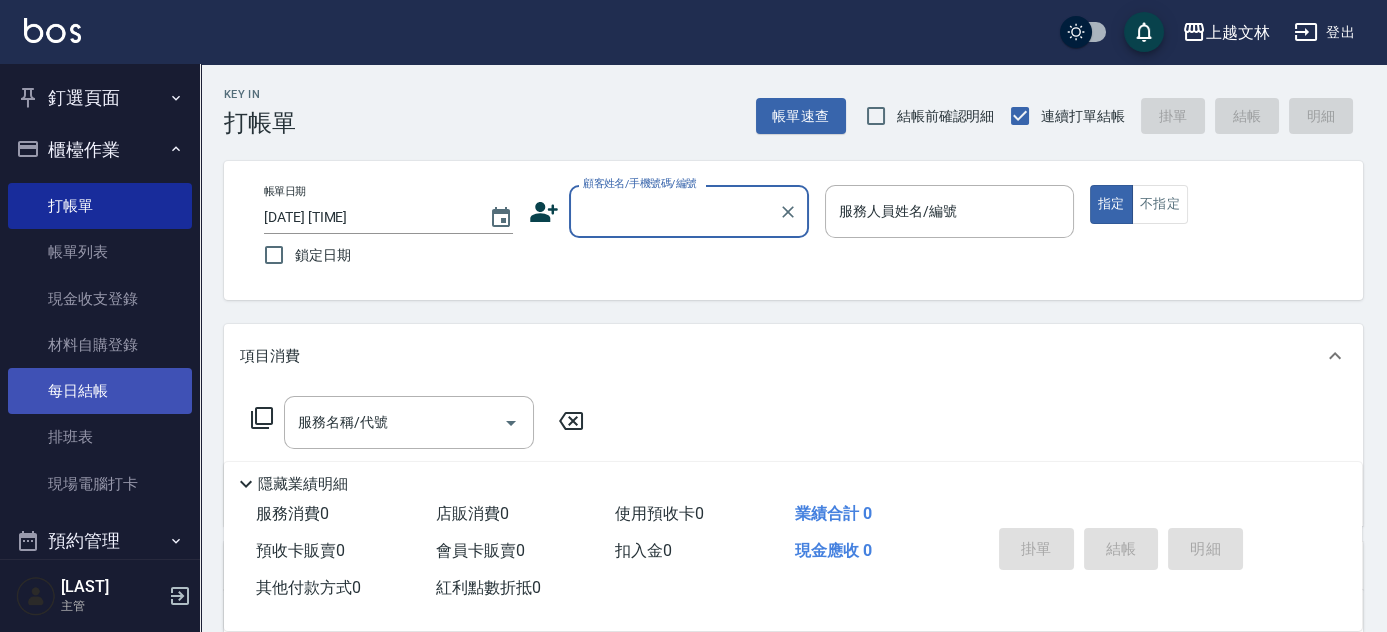 click on "每日結帳" at bounding box center [100, 391] 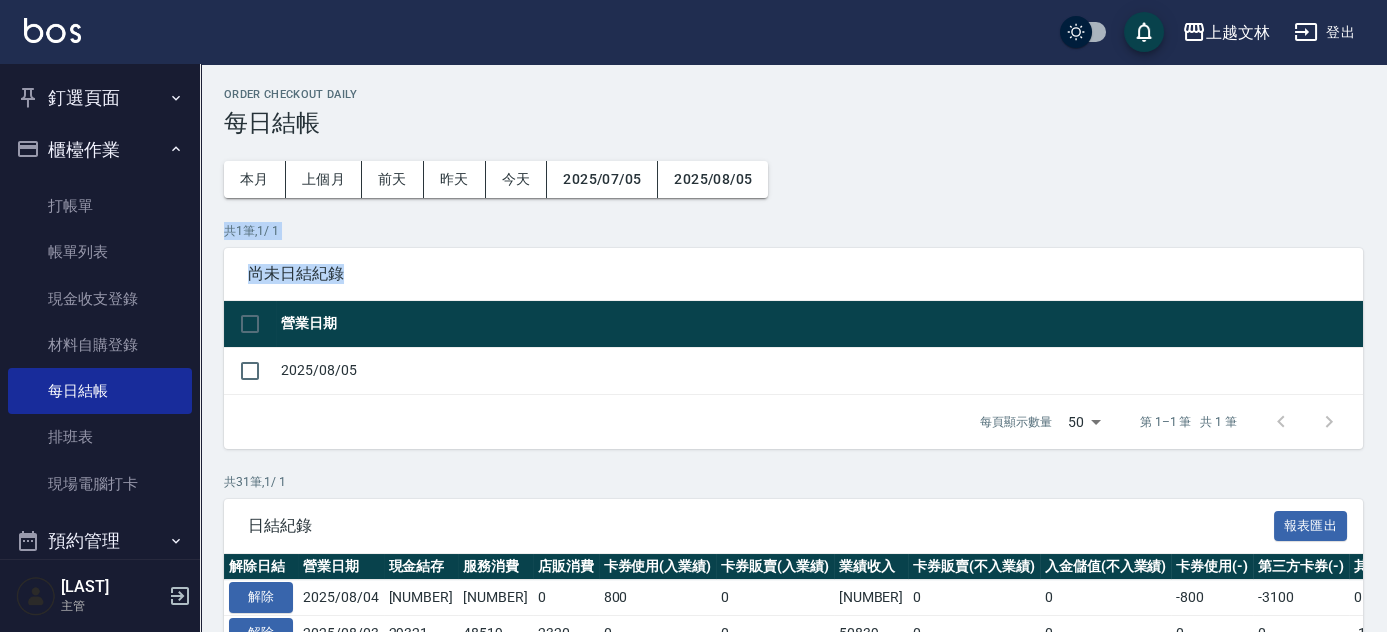 drag, startPoint x: 1386, startPoint y: 188, endPoint x: 1395, endPoint y: 306, distance: 118.34272 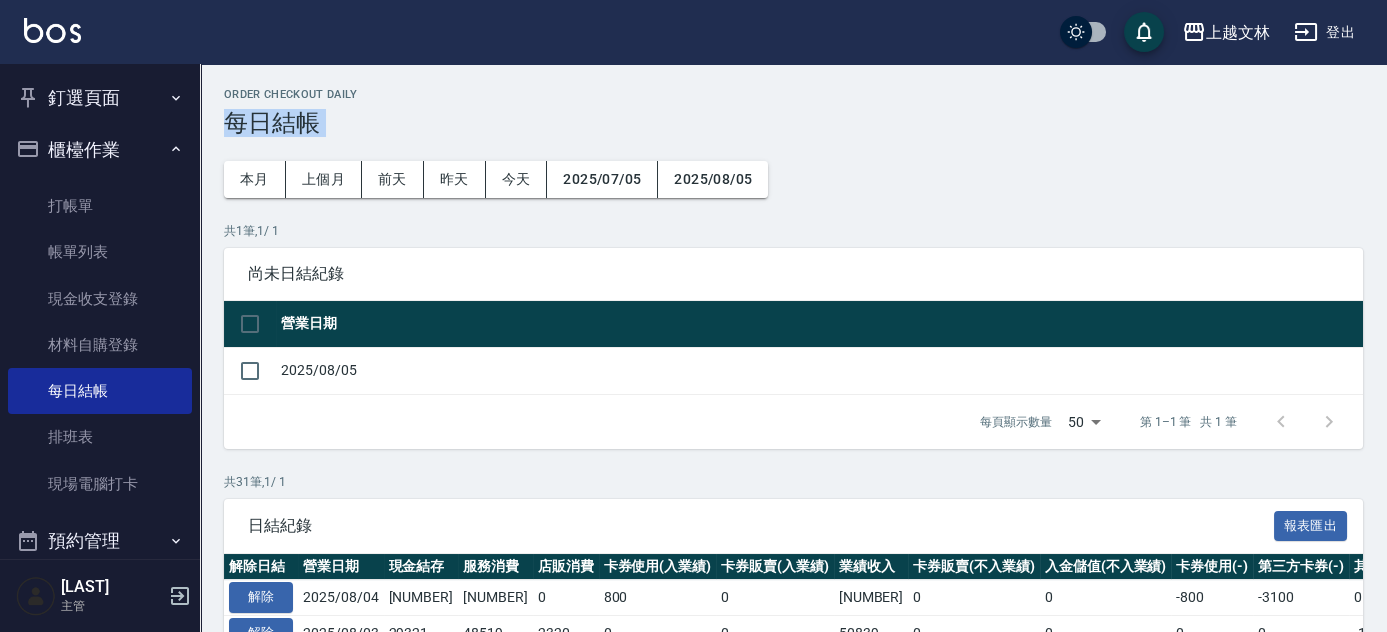 drag, startPoint x: 1384, startPoint y: 70, endPoint x: 1394, endPoint y: 139, distance: 69.72087 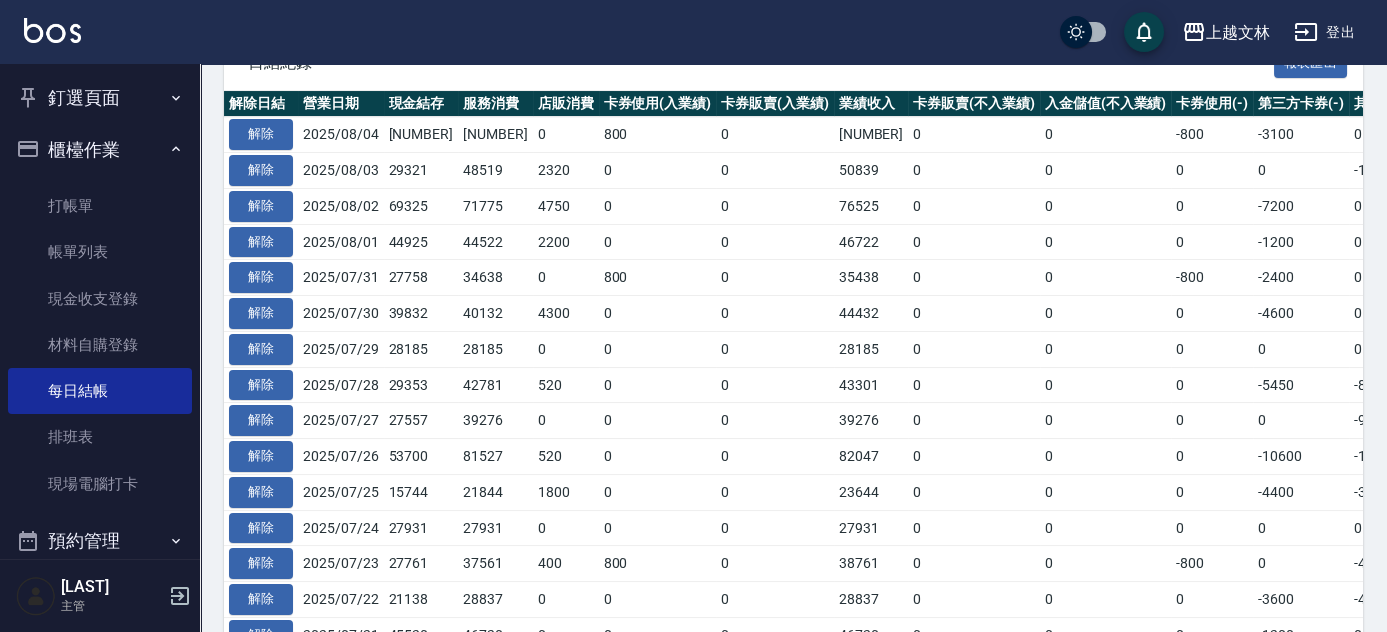 scroll, scrollTop: 475, scrollLeft: 0, axis: vertical 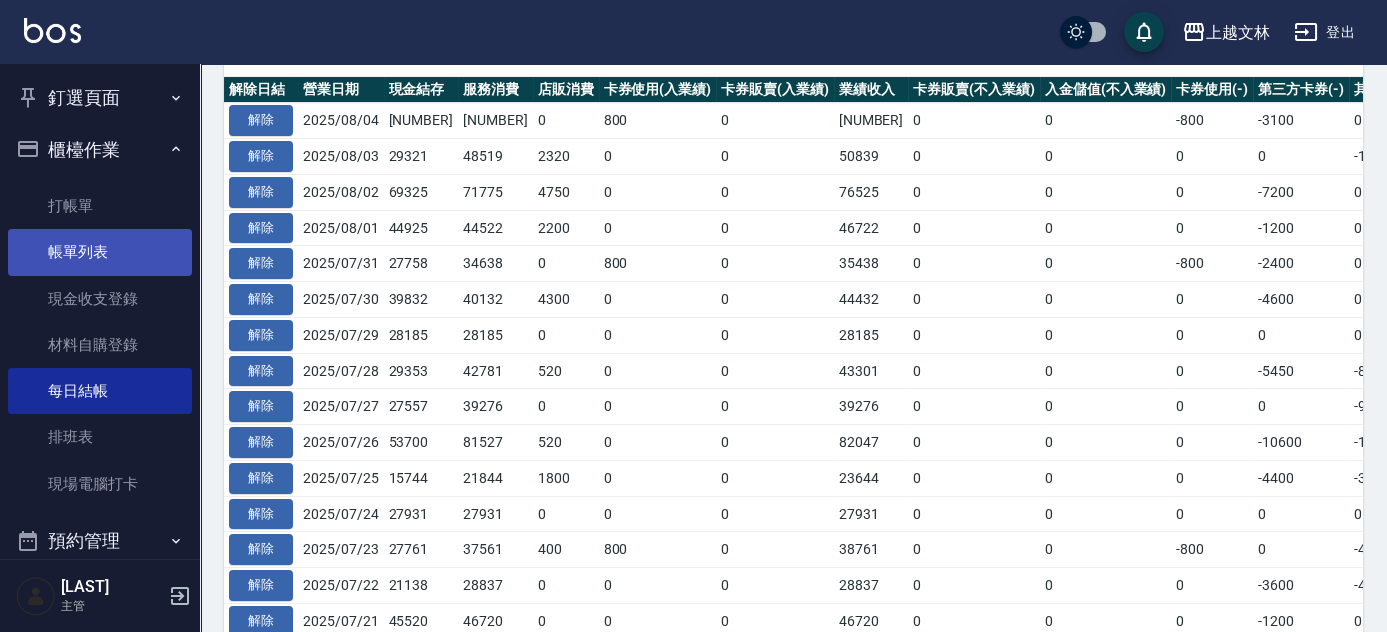 click on "帳單列表" at bounding box center (100, 252) 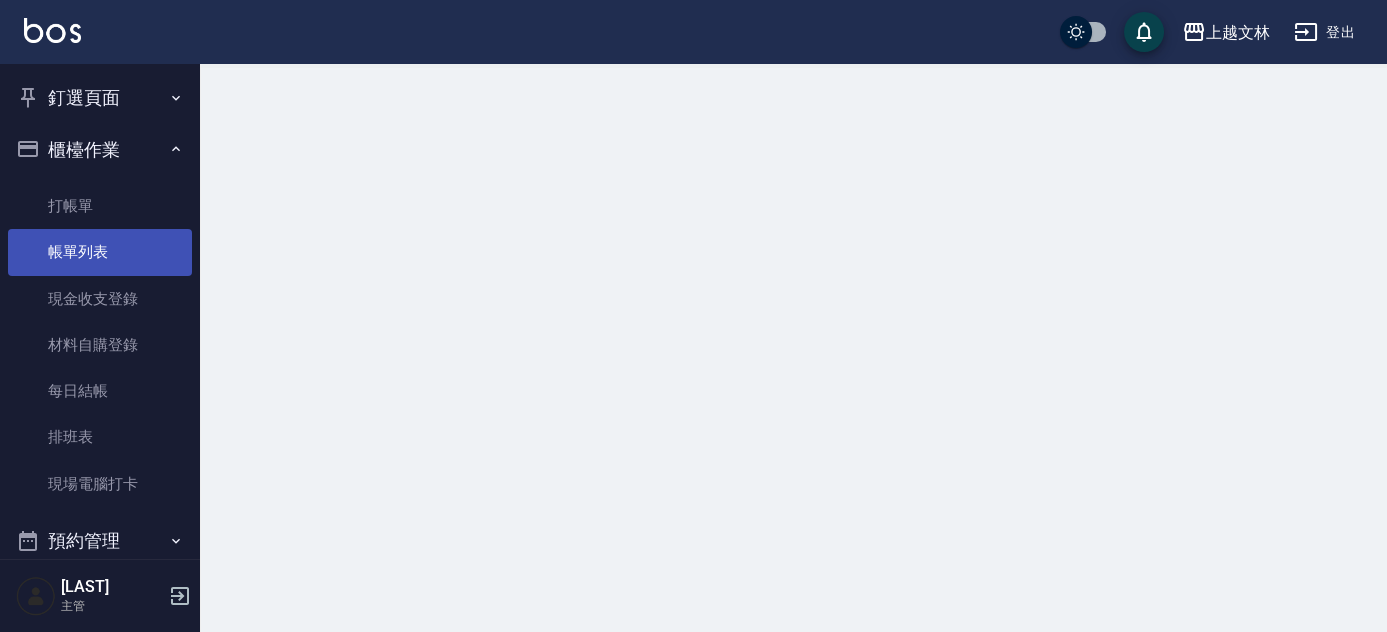 scroll, scrollTop: 0, scrollLeft: 0, axis: both 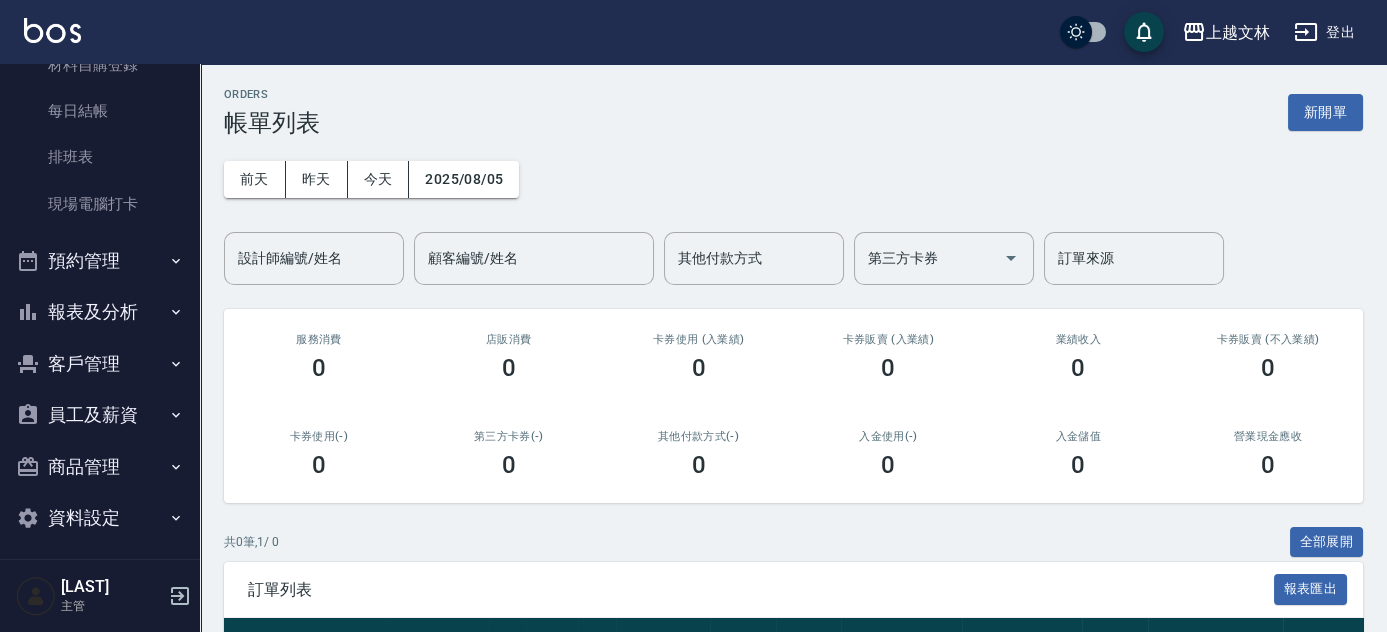 click on "員工及薪資" at bounding box center (100, 415) 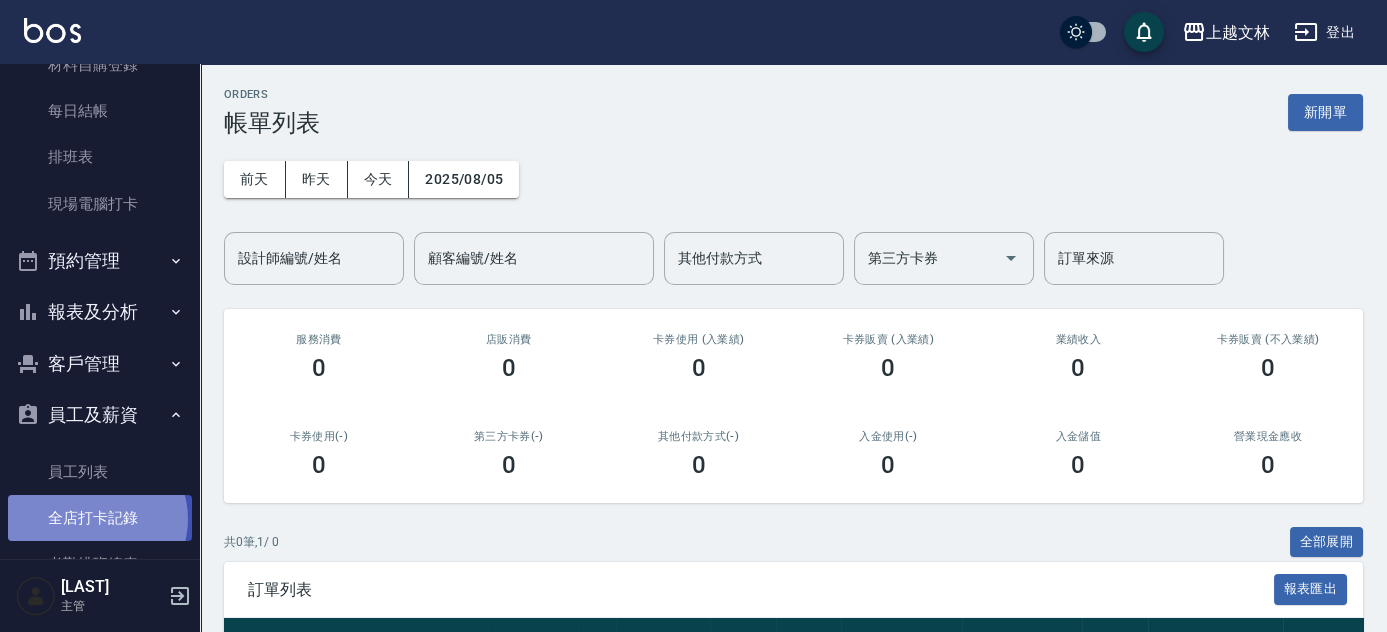 click on "全店打卡記錄" at bounding box center [100, 518] 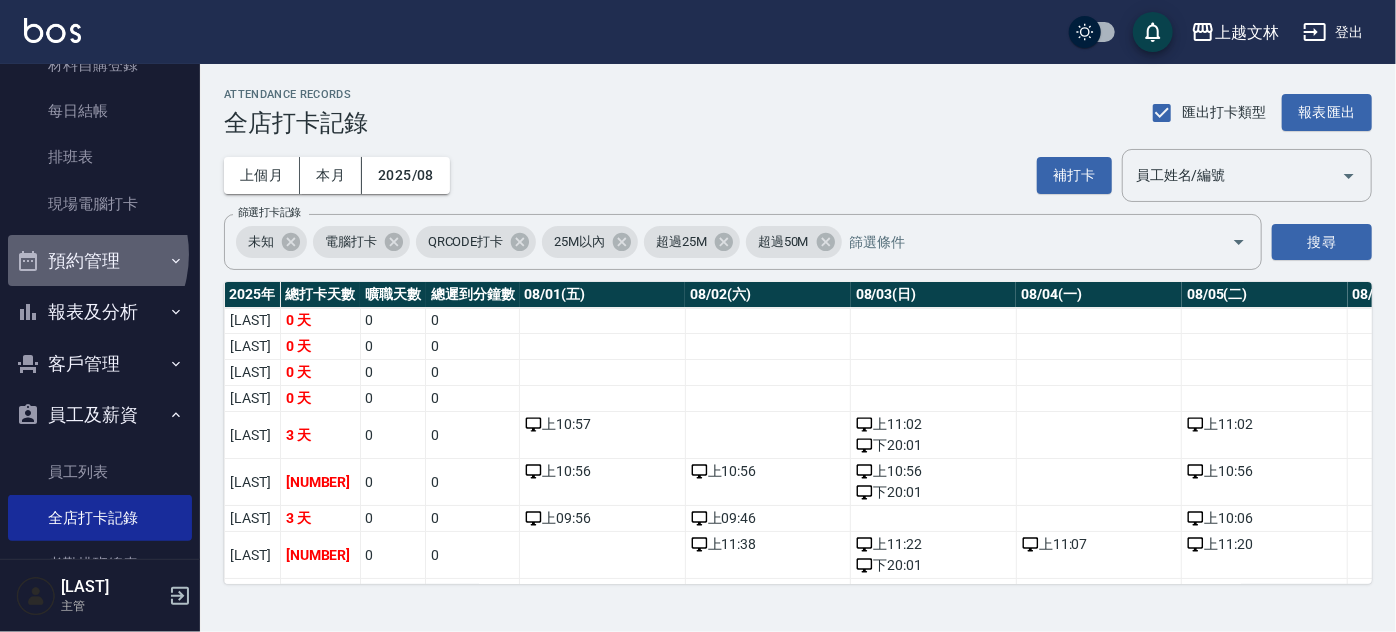 click on "預約管理" at bounding box center (100, 261) 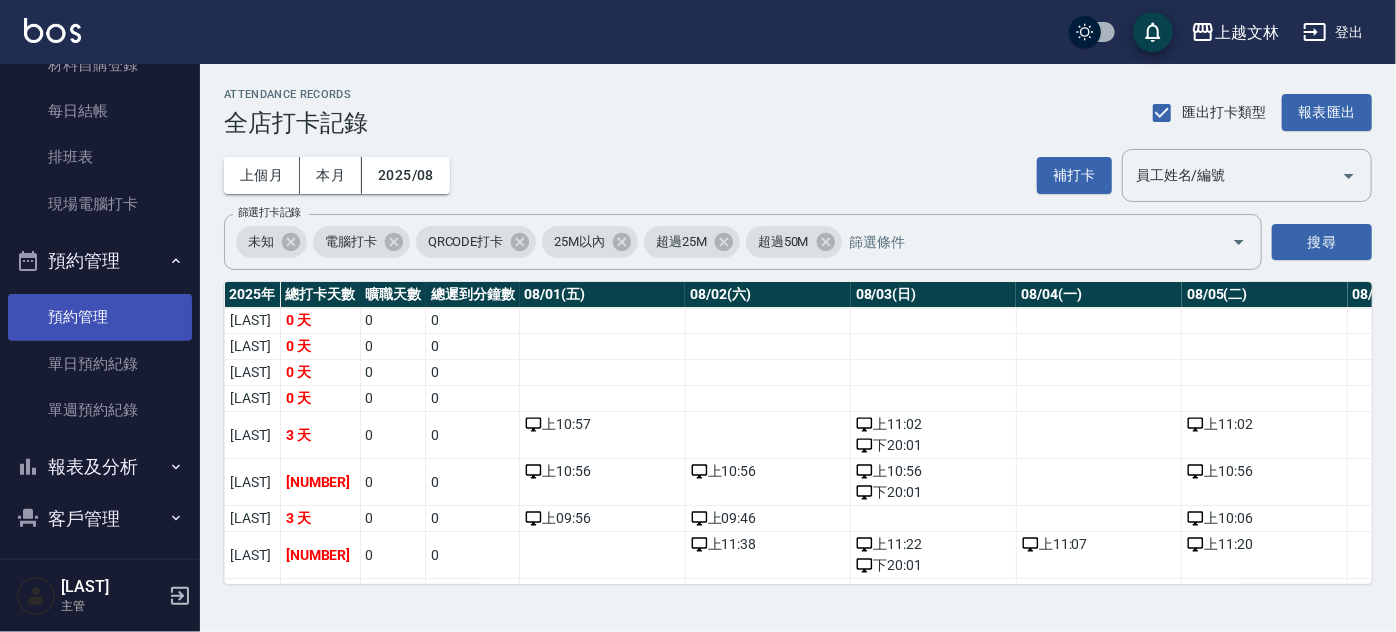 click on "預約管理" at bounding box center (100, 317) 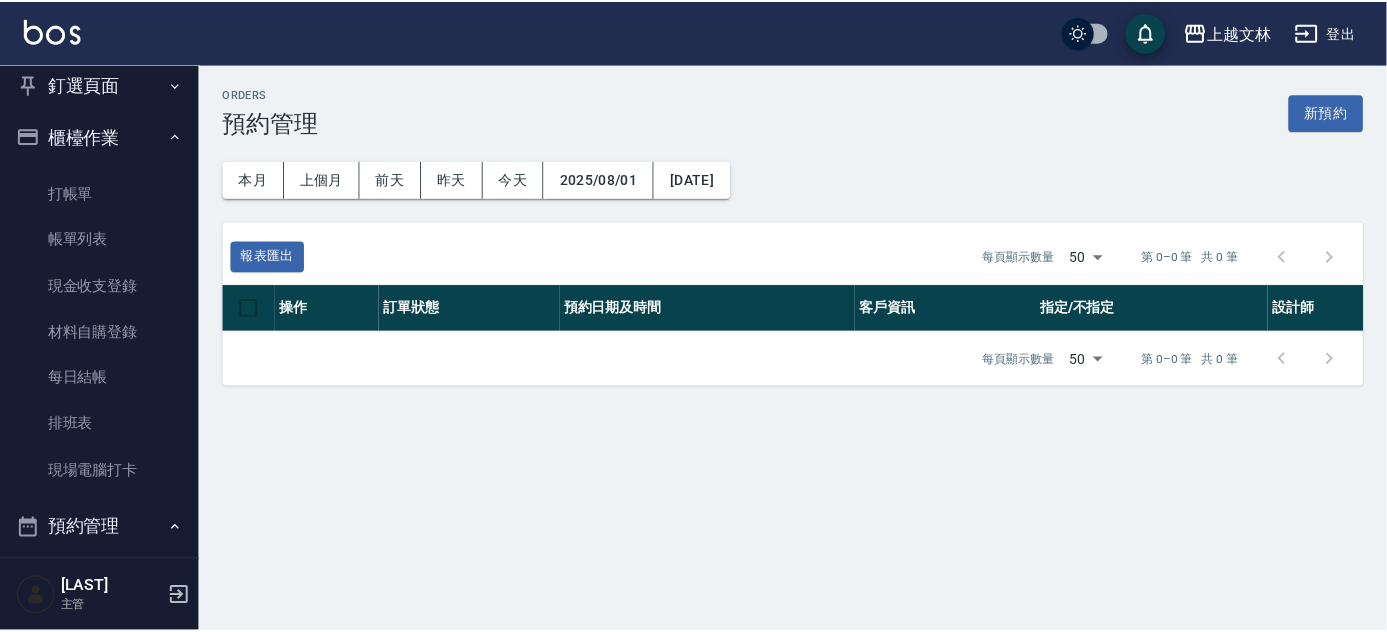 scroll, scrollTop: 16, scrollLeft: 0, axis: vertical 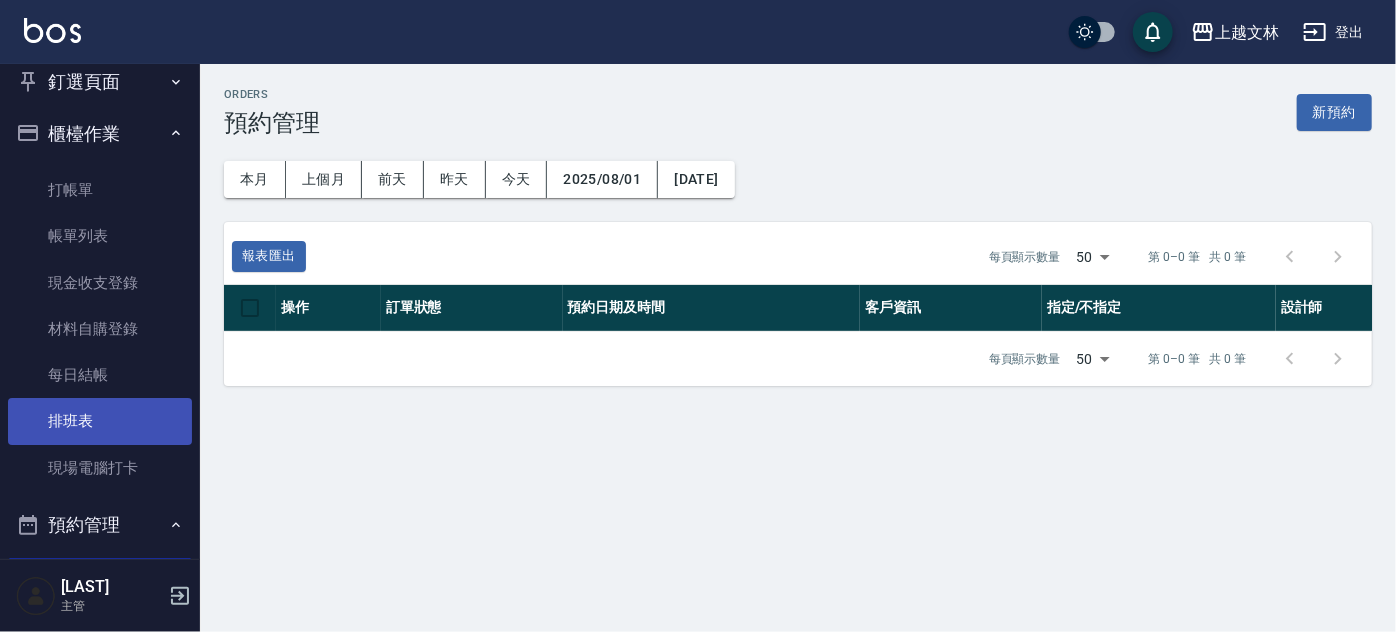 click on "排班表" at bounding box center [100, 421] 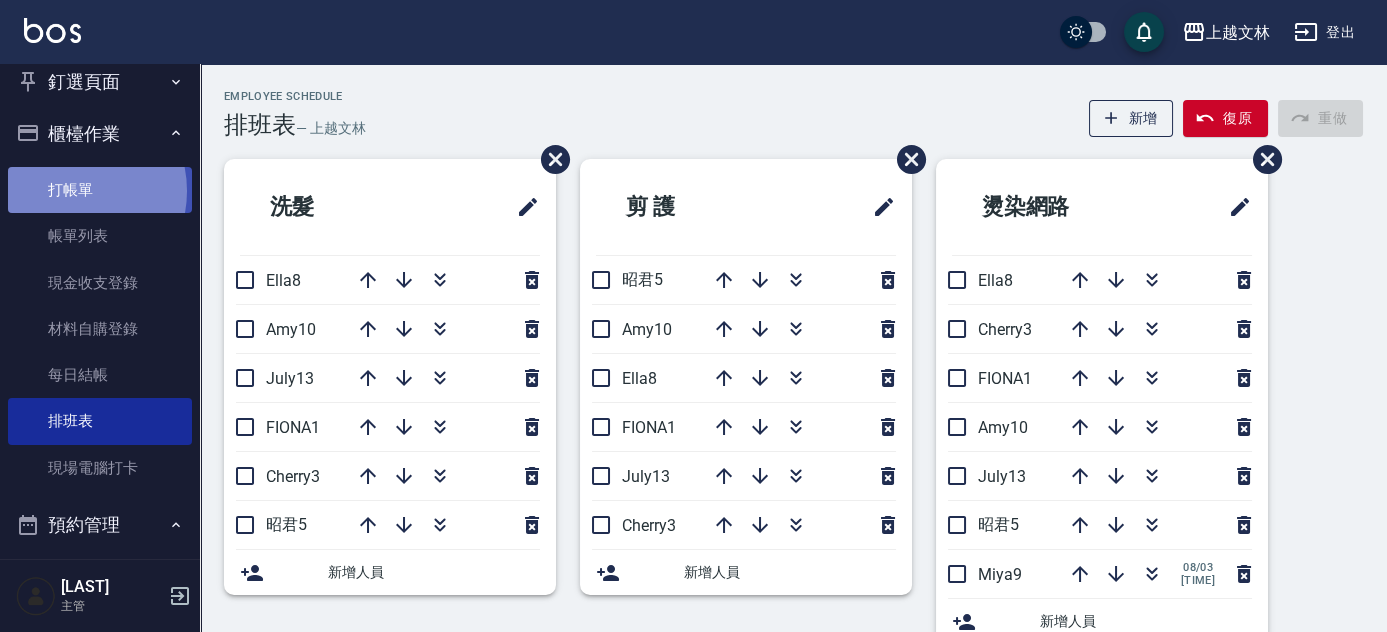 click on "打帳單" at bounding box center (100, 190) 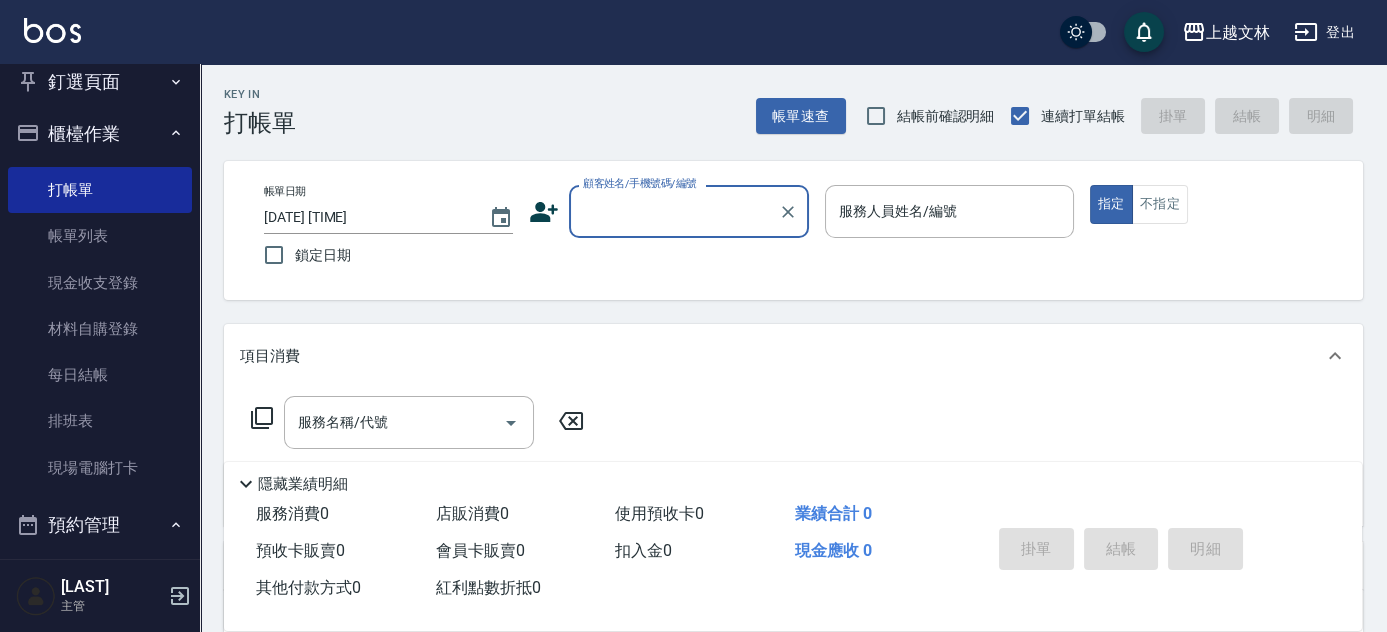 click on "顧客姓名/手機號碼/編號" at bounding box center [674, 211] 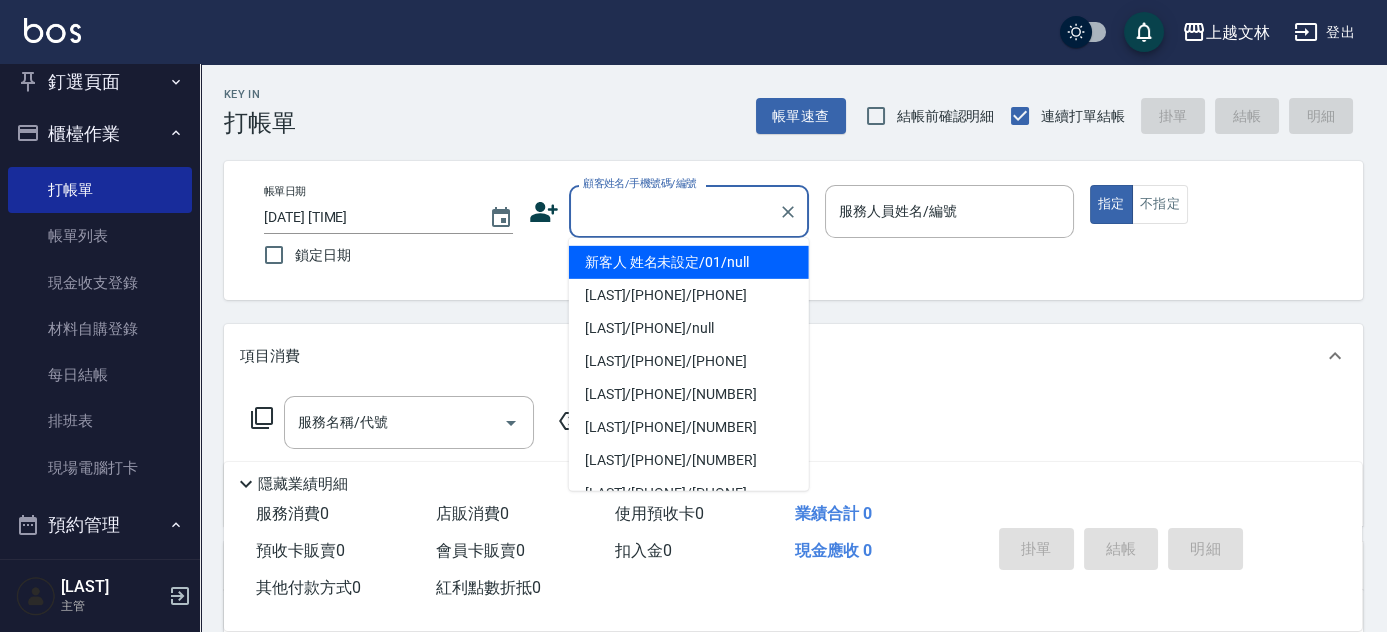 drag, startPoint x: 667, startPoint y: 268, endPoint x: 908, endPoint y: 243, distance: 242.29321 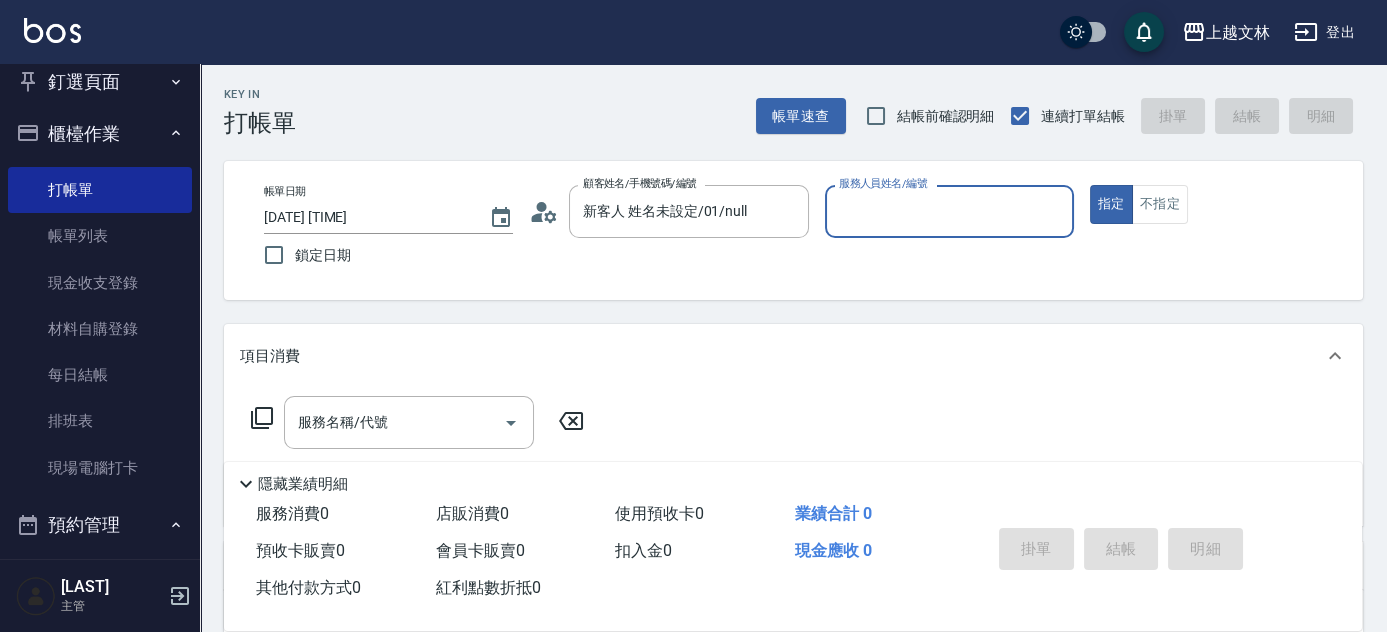 click on "服務人員姓名/編號" at bounding box center [949, 211] 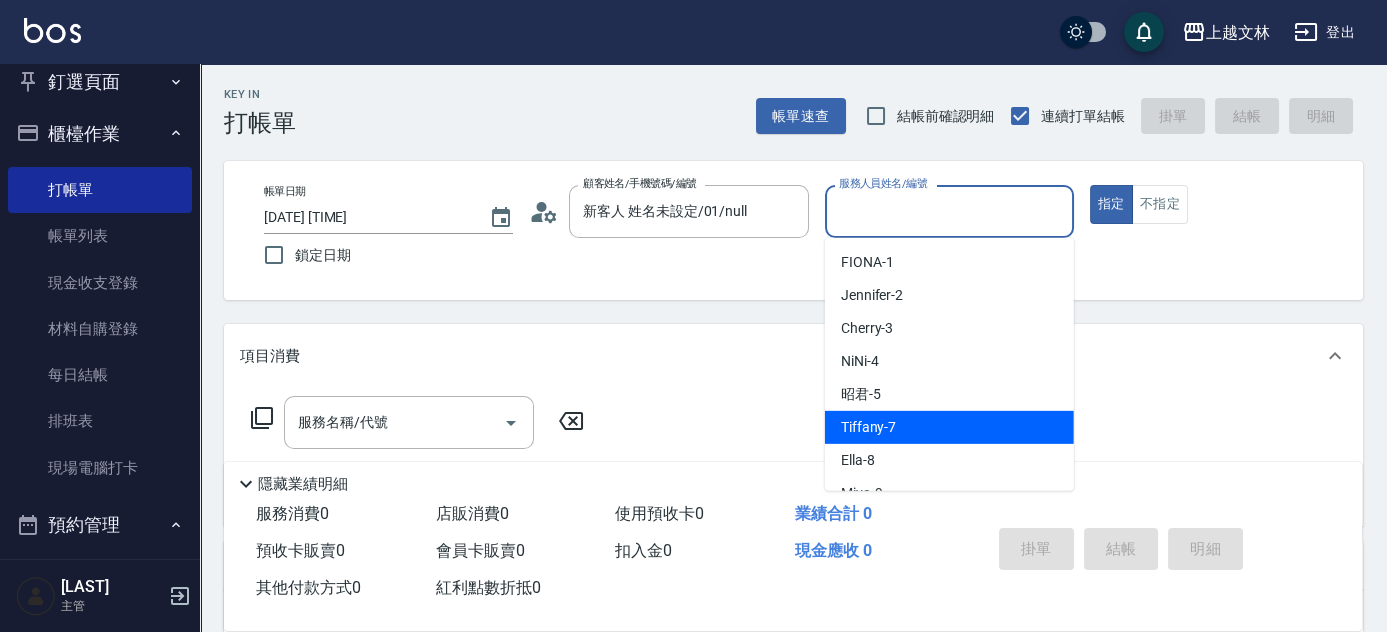 click on "Tiffany -7" at bounding box center (949, 427) 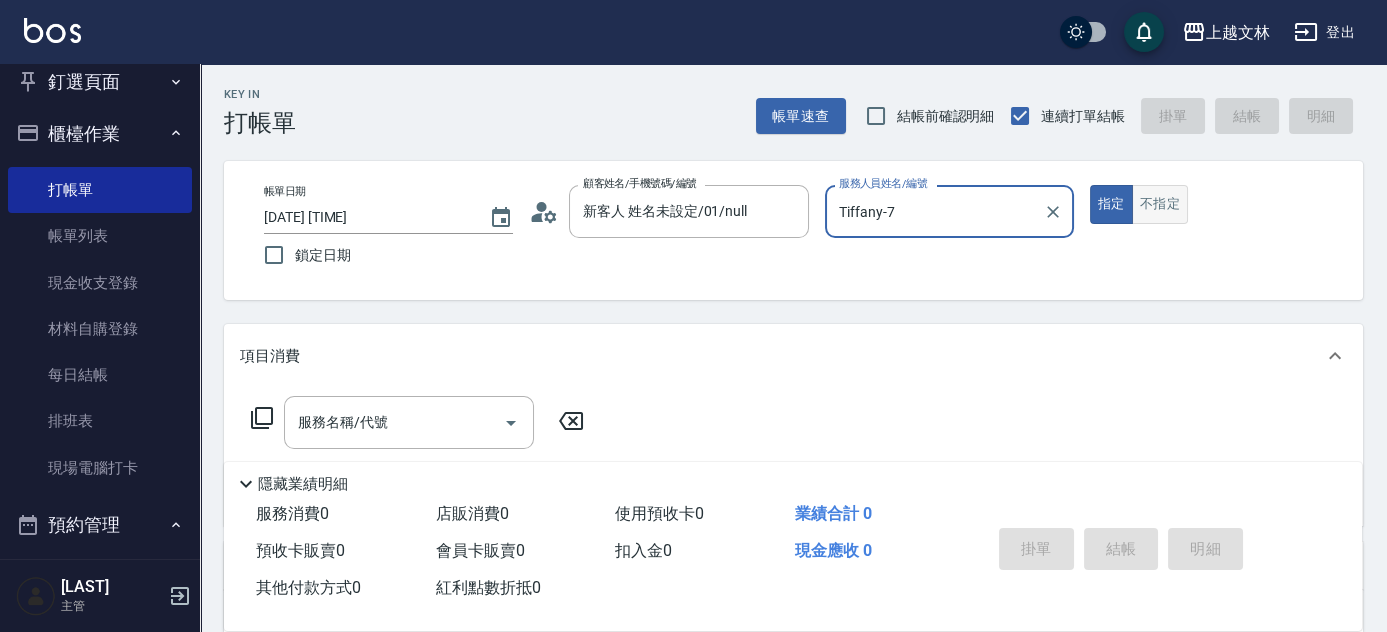click on "不指定" at bounding box center [1160, 204] 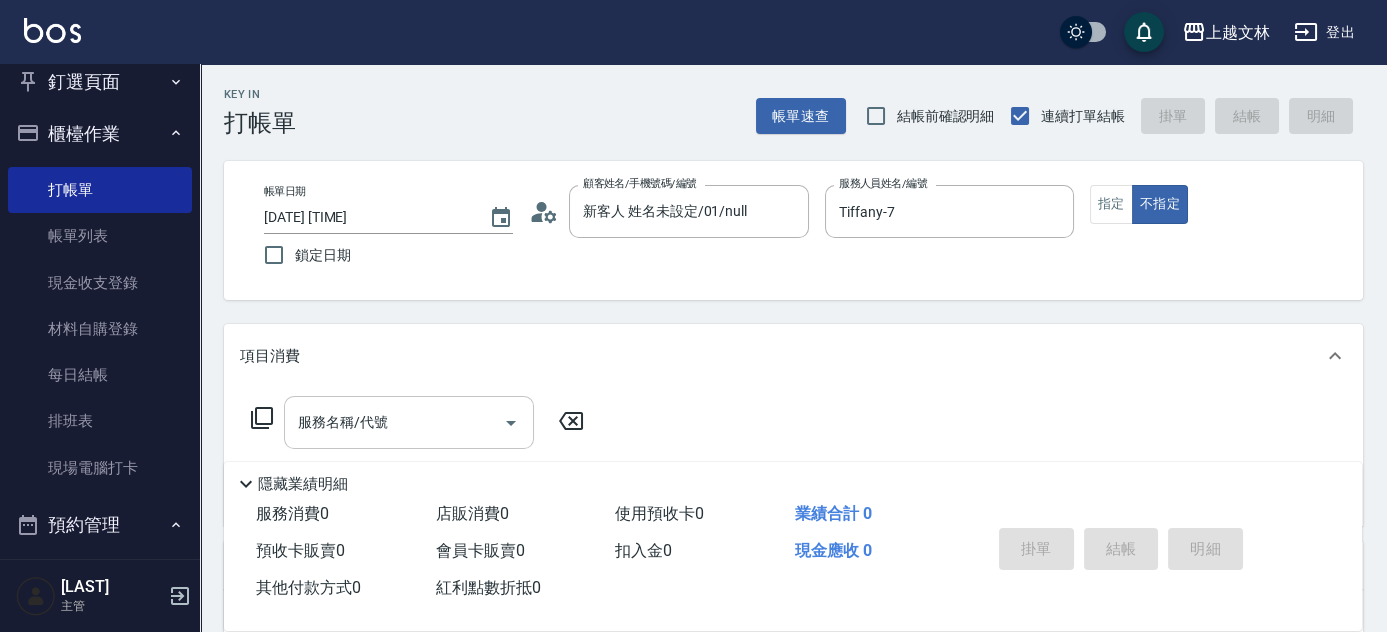 drag, startPoint x: 414, startPoint y: 433, endPoint x: 443, endPoint y: 433, distance: 29 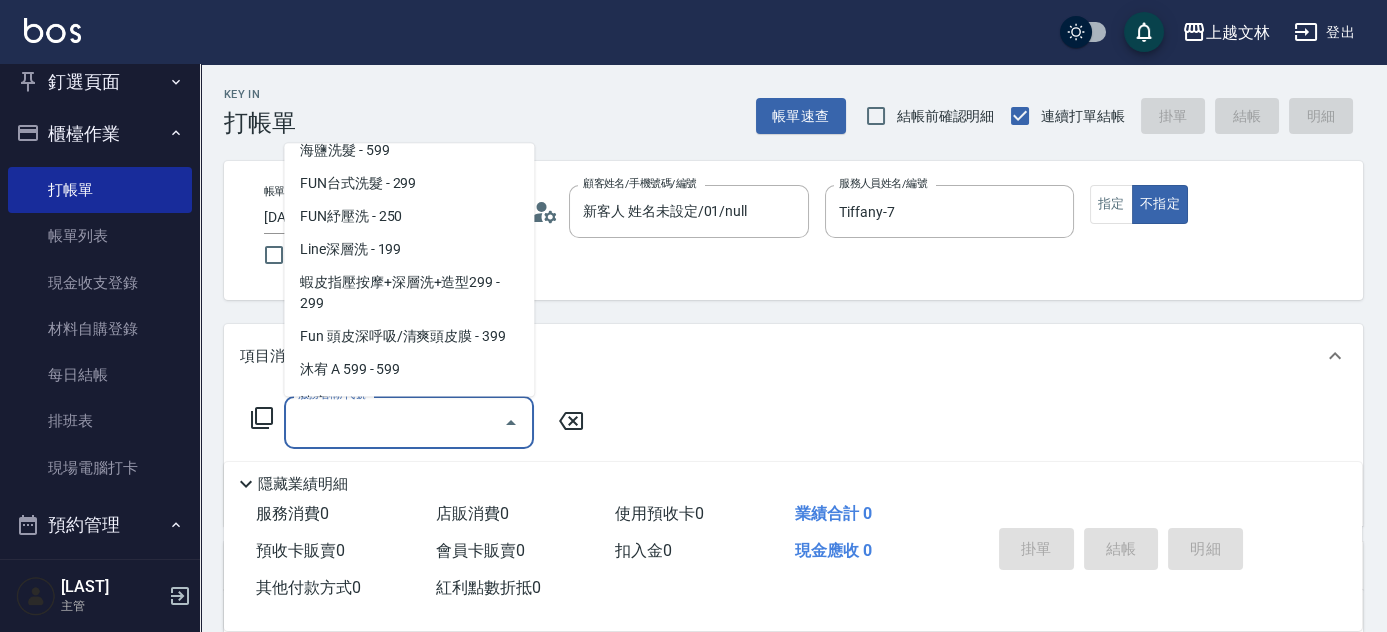 scroll, scrollTop: 442, scrollLeft: 0, axis: vertical 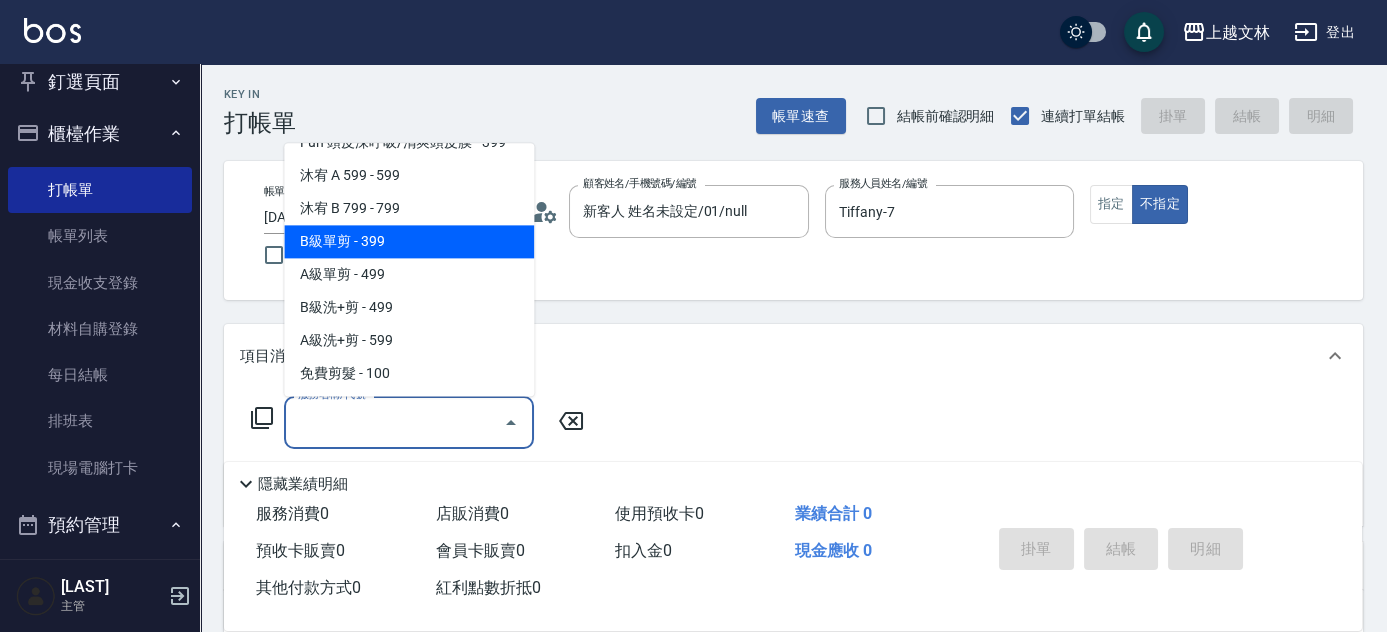 click on "B級單剪 - 399" at bounding box center [409, 242] 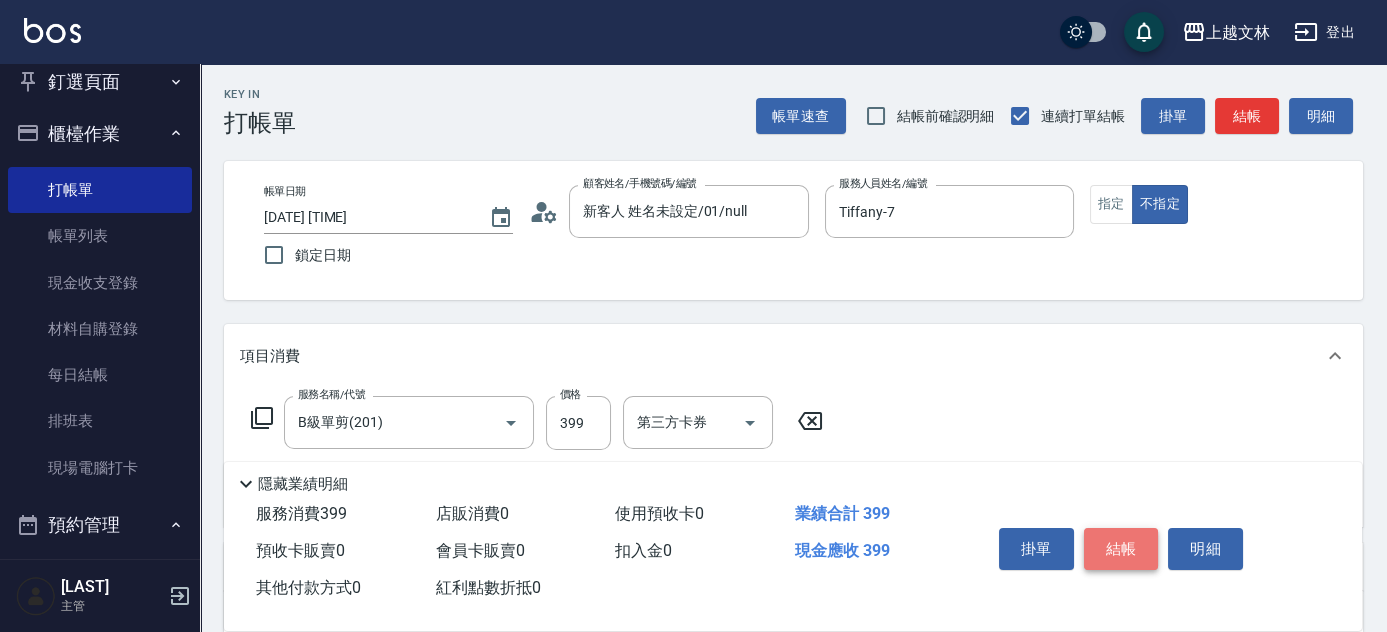 click on "結帳" at bounding box center (1121, 549) 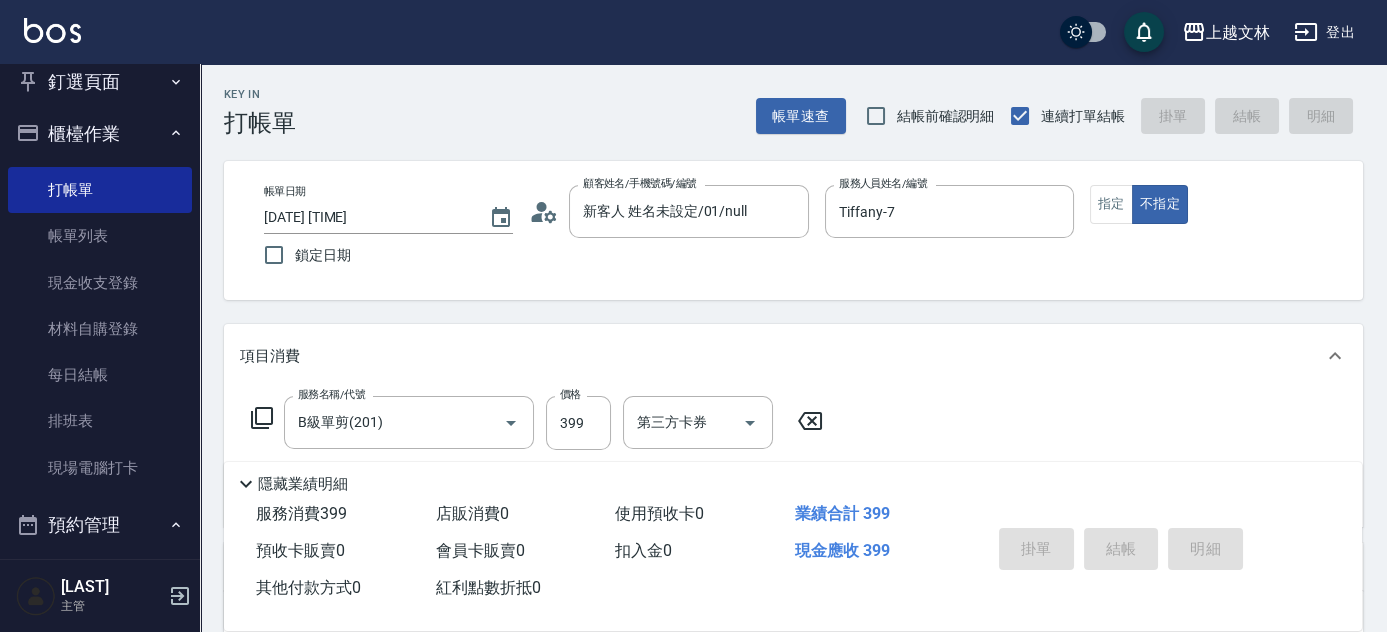 type on "[DATE] [TIME]" 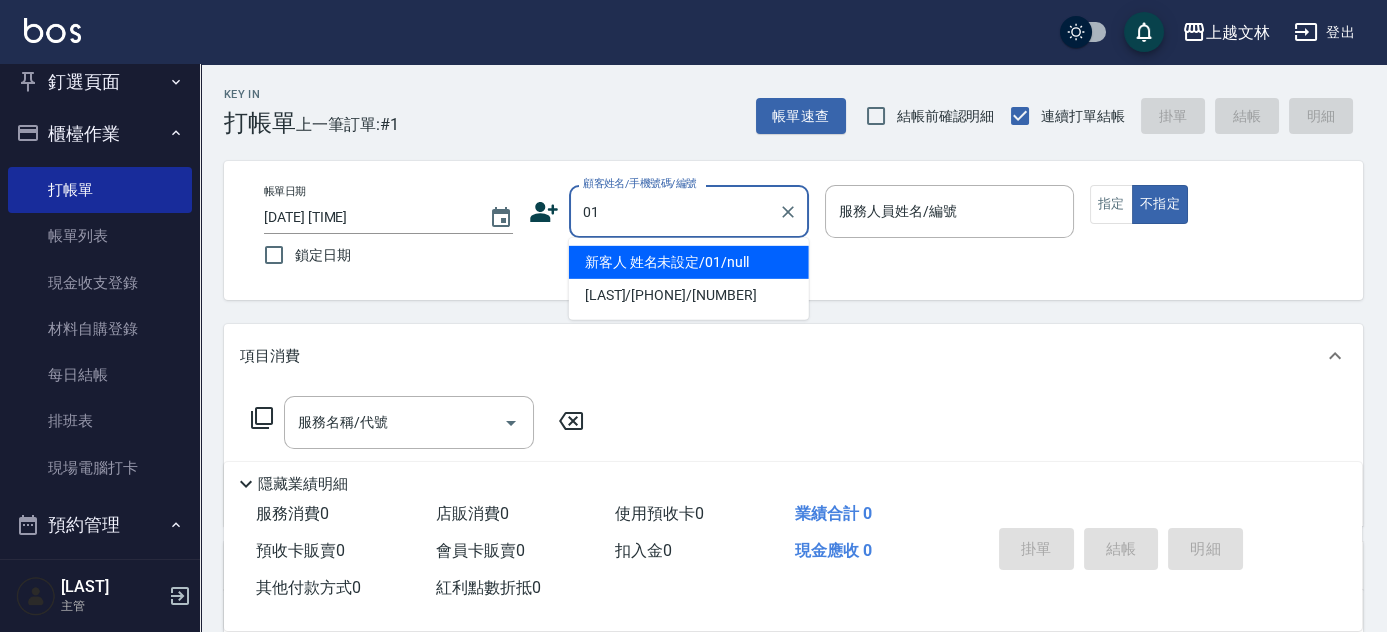 type on "新客人 姓名未設定/01/null" 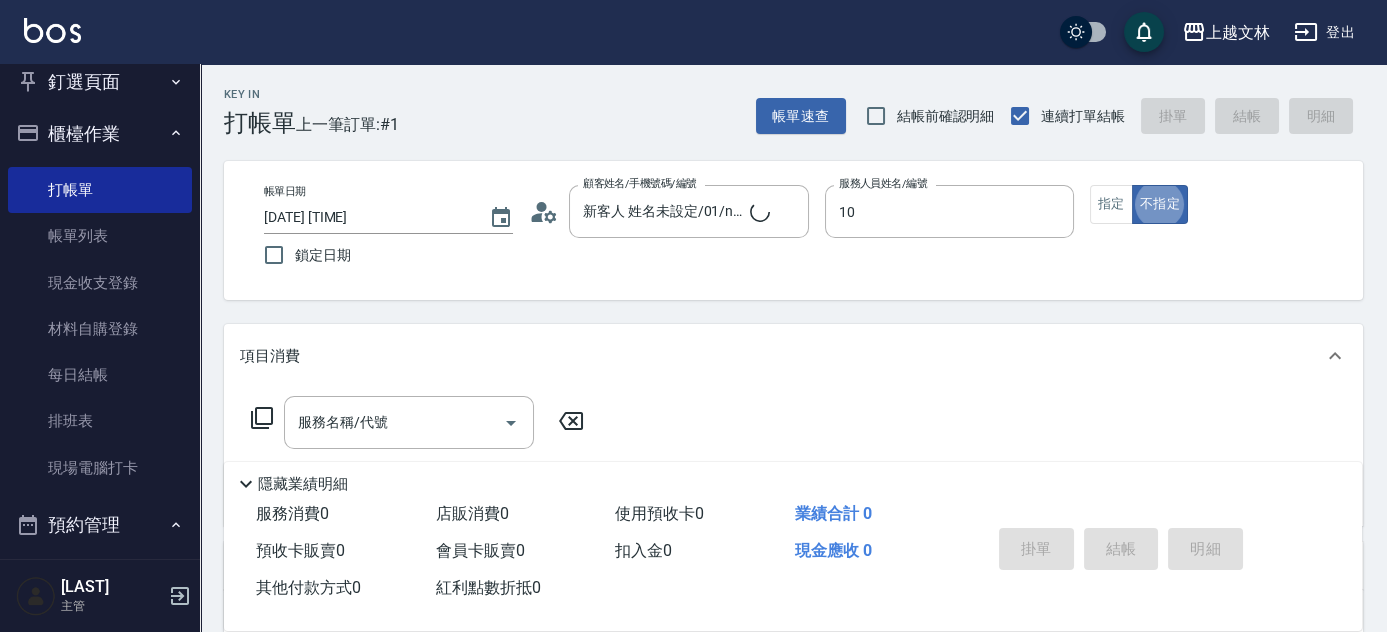 type on "[LAST]-[NUMBER]" 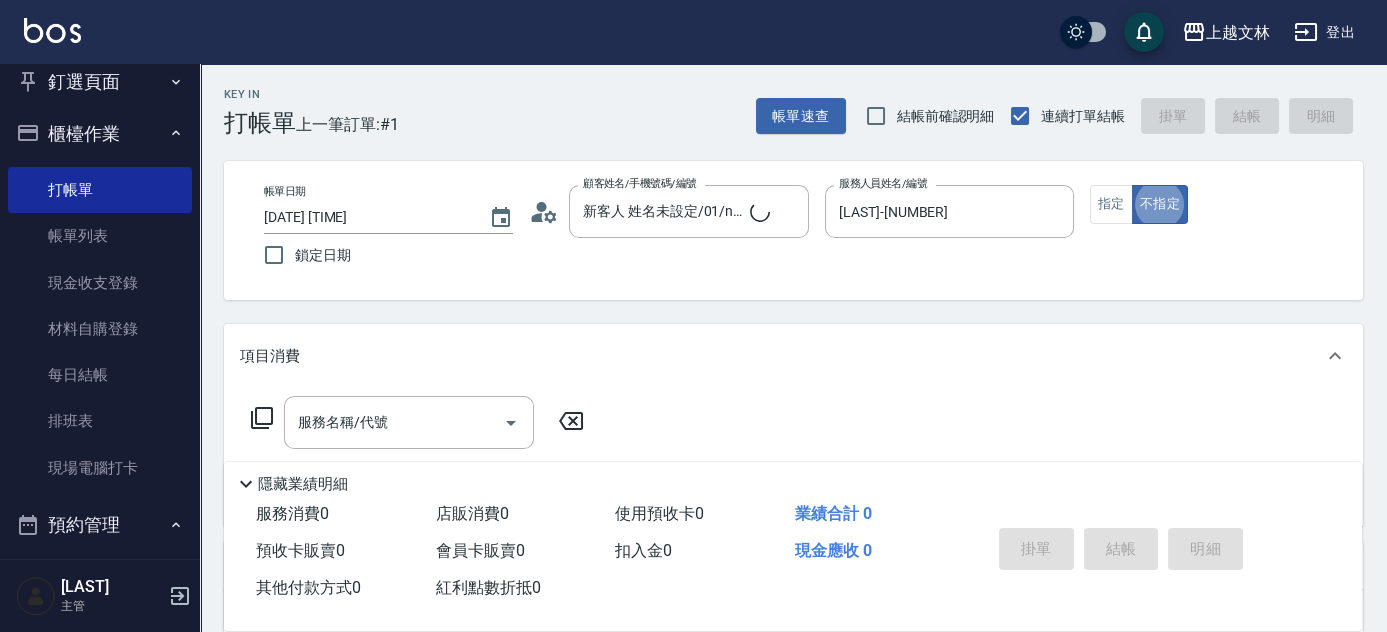 type on "false" 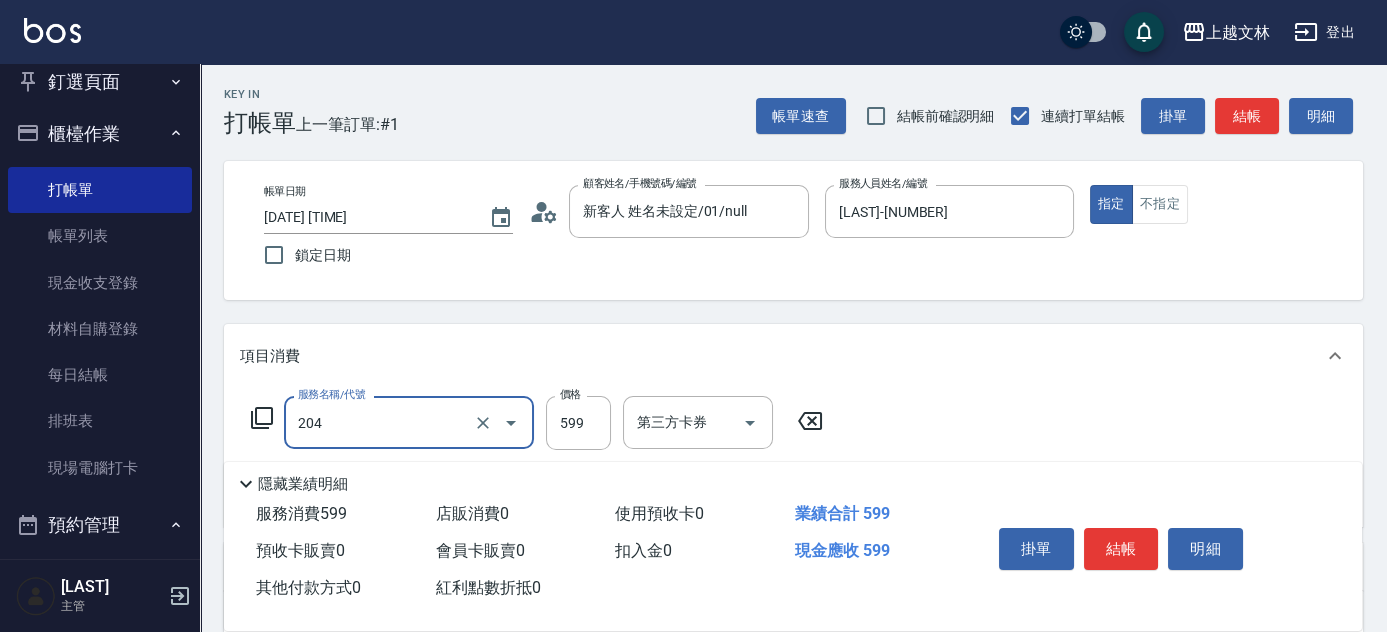 type on "A級洗+剪(204)" 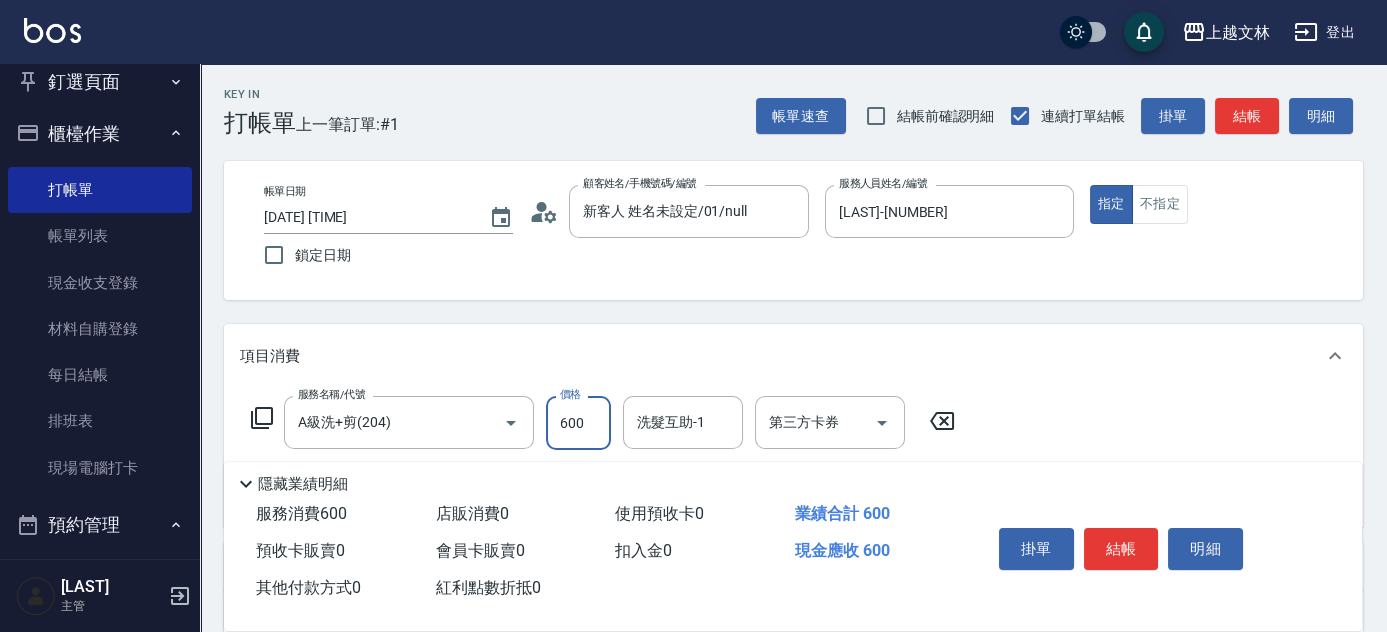 type on "600" 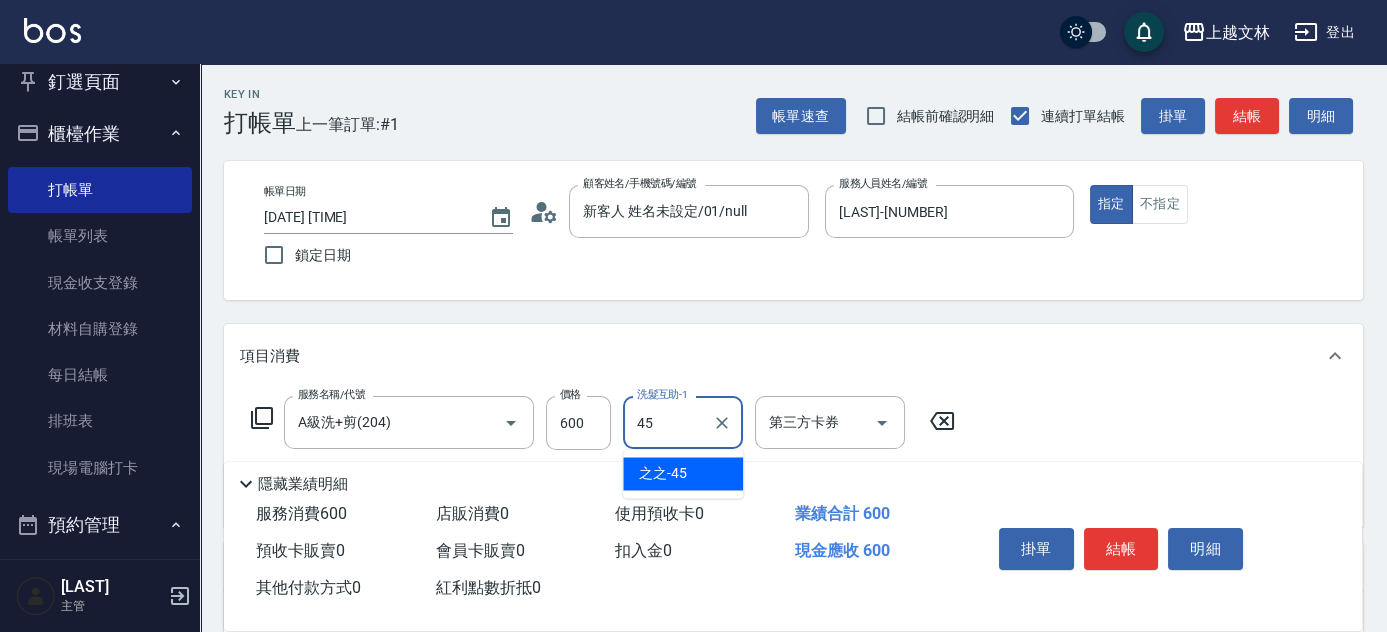 type on "之之-45" 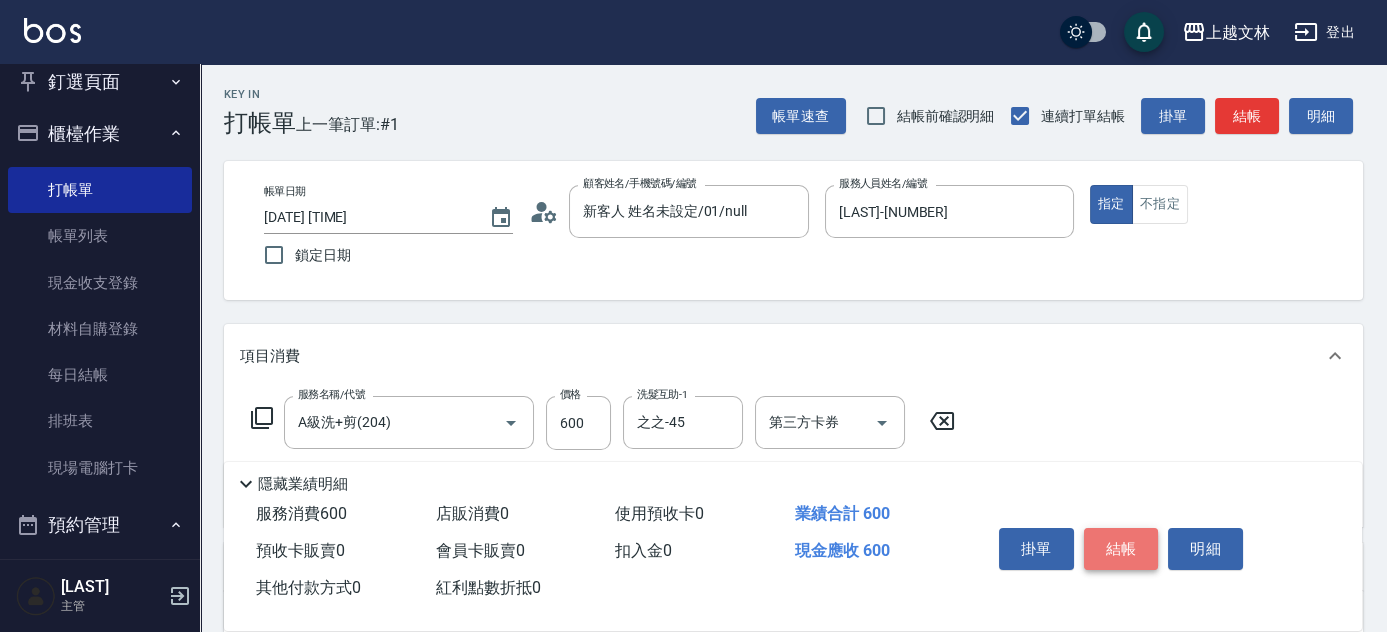 click on "結帳" at bounding box center [1121, 549] 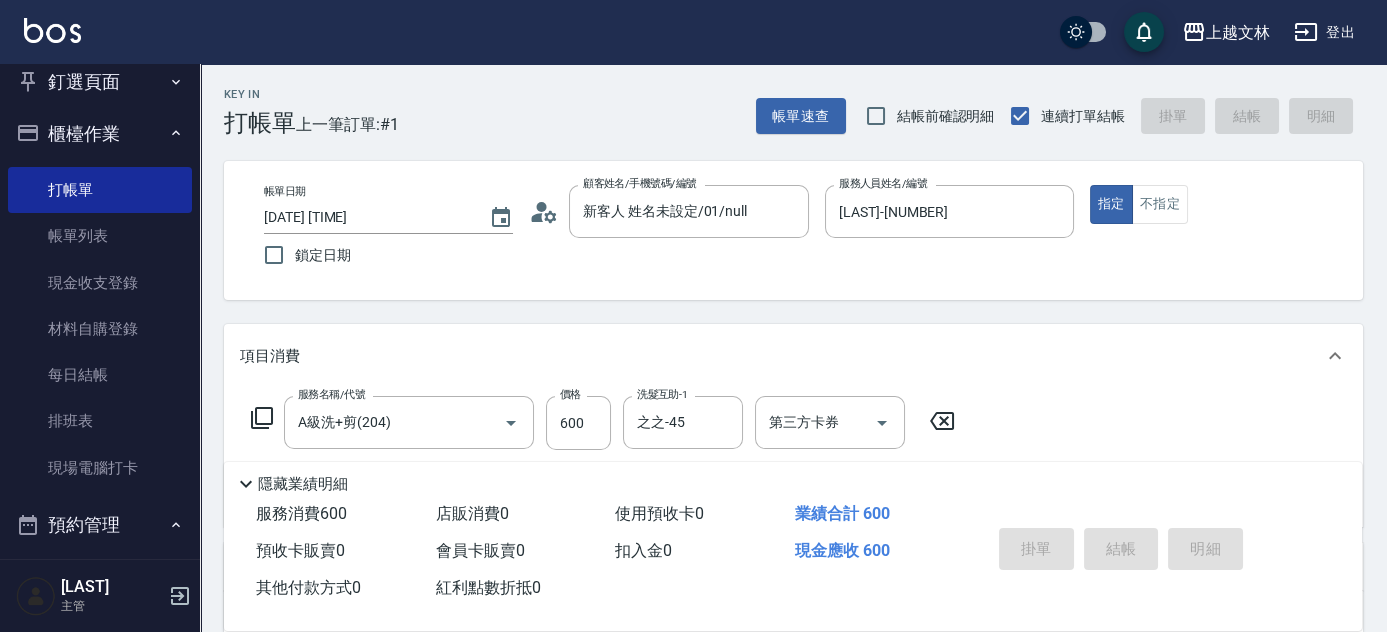 type on "[DATE] [TIME]" 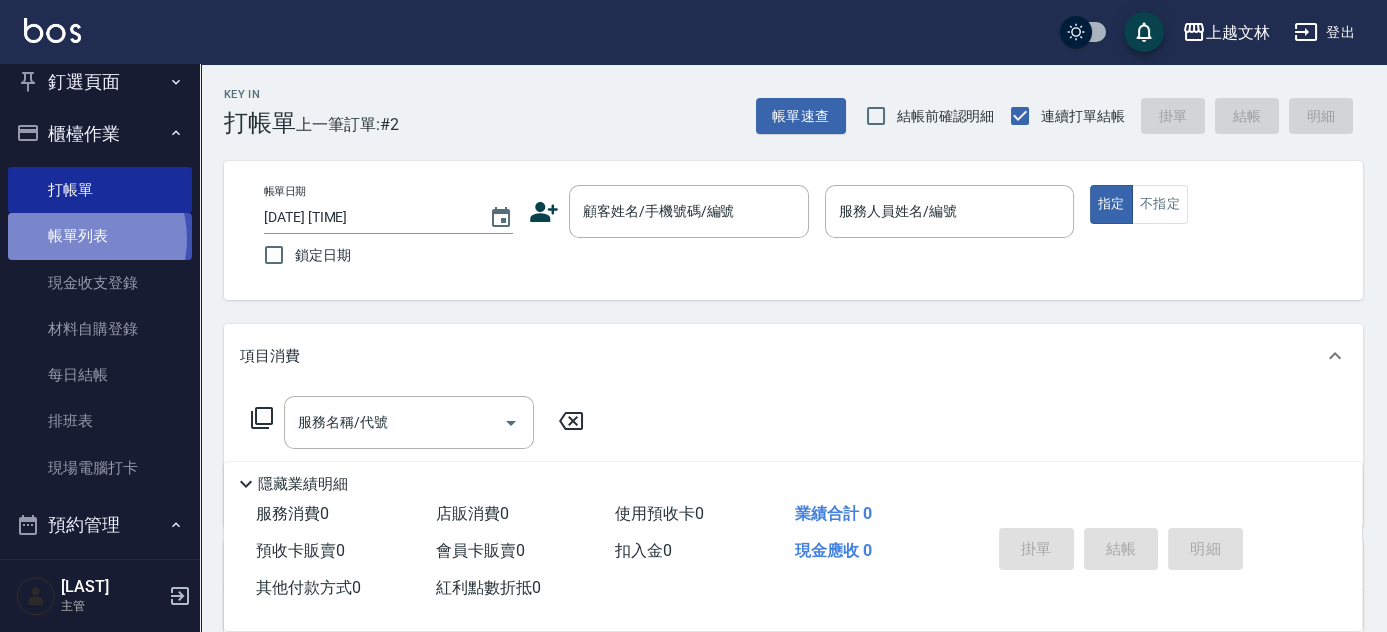 click on "帳單列表" at bounding box center (100, 236) 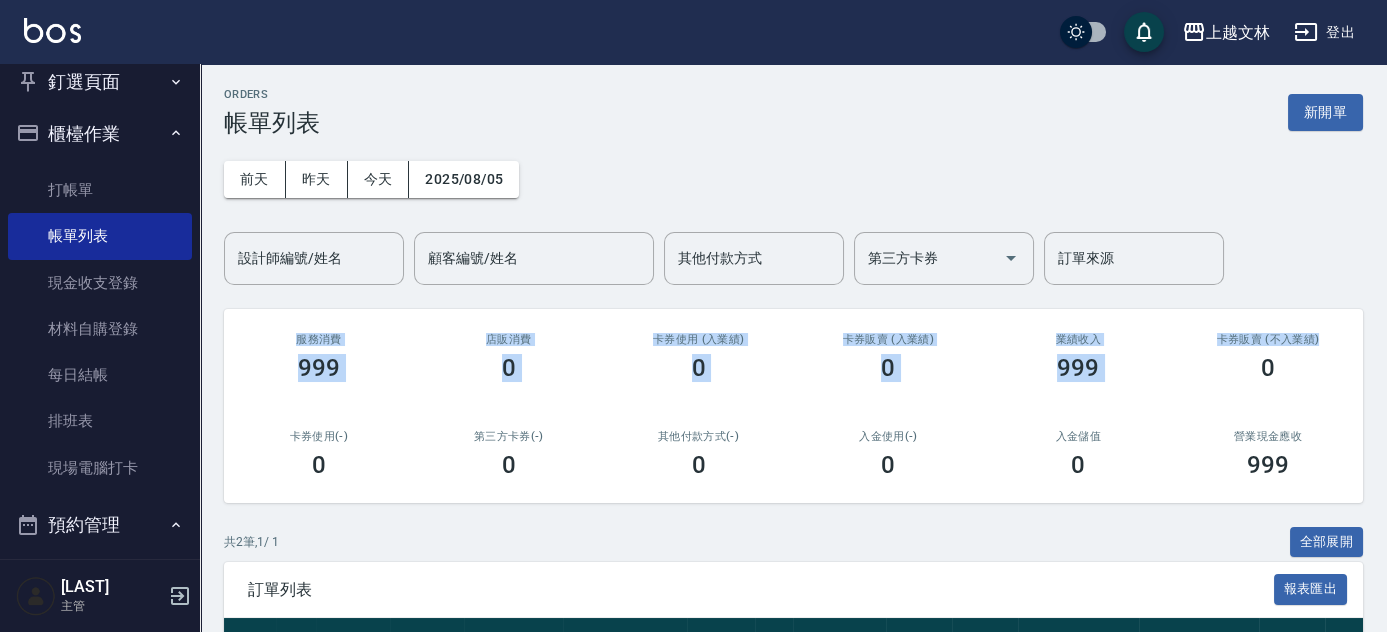drag, startPoint x: 1386, startPoint y: 268, endPoint x: 1392, endPoint y: 305, distance: 37.48333 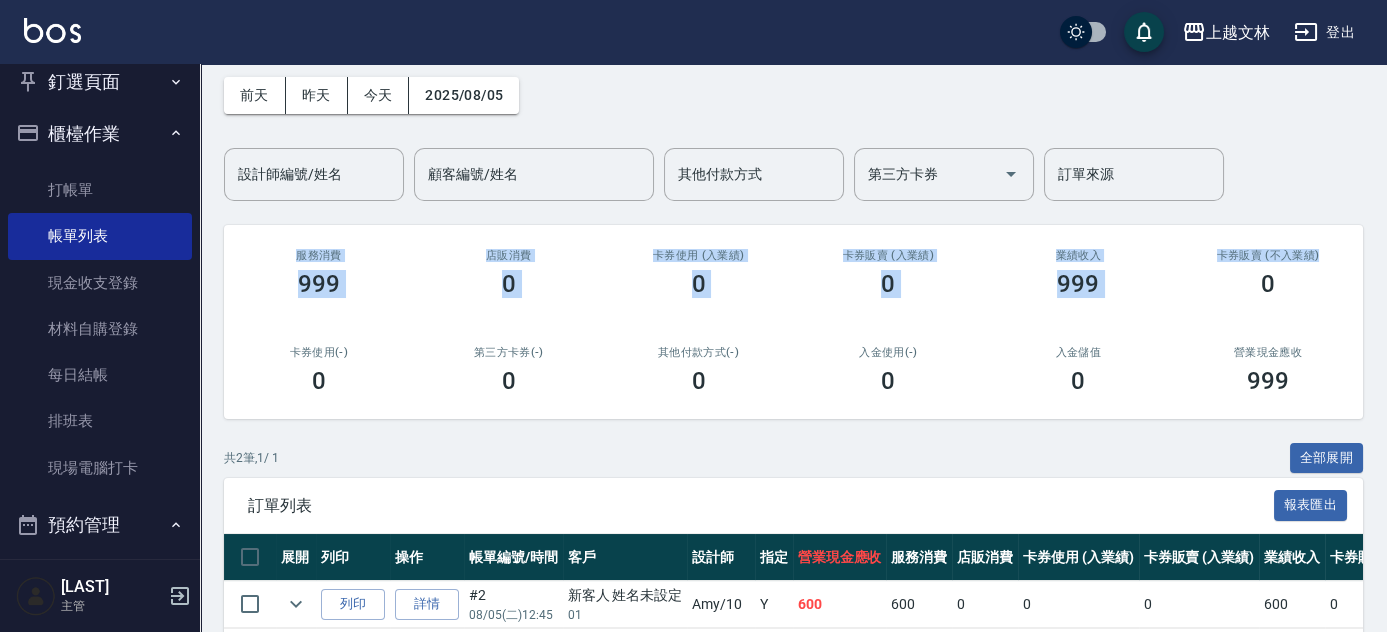 scroll, scrollTop: 85, scrollLeft: 0, axis: vertical 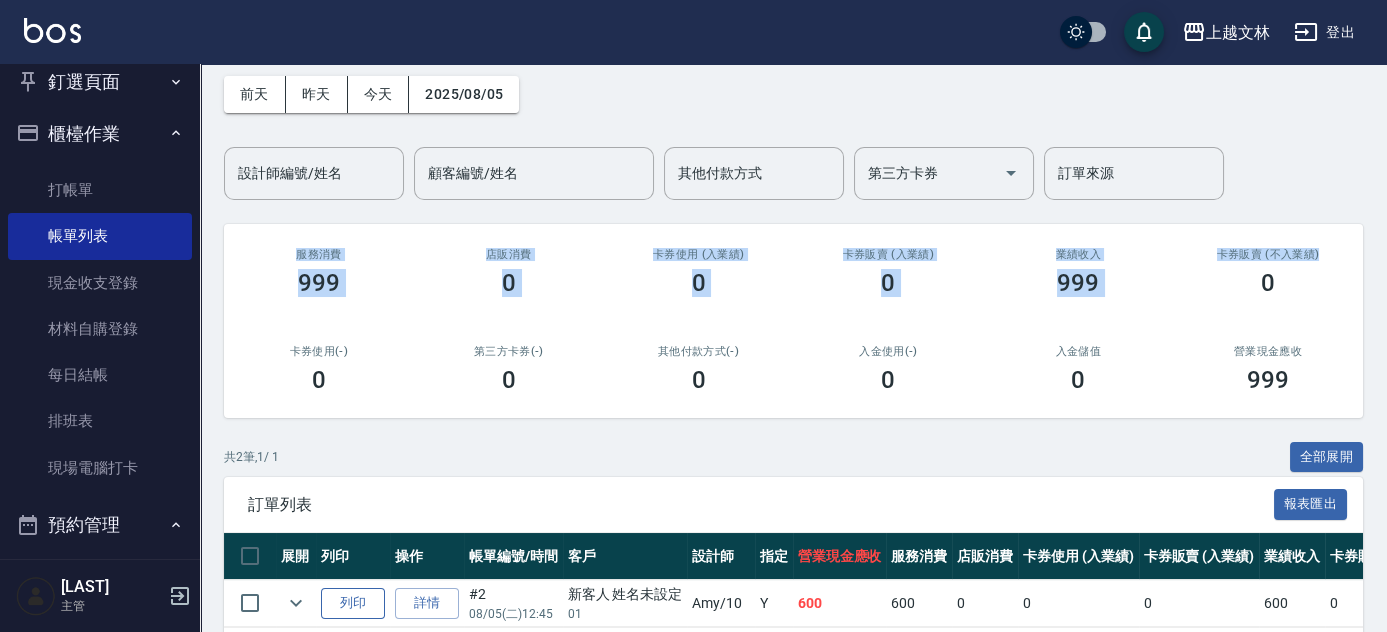 click on "列印" at bounding box center (353, 603) 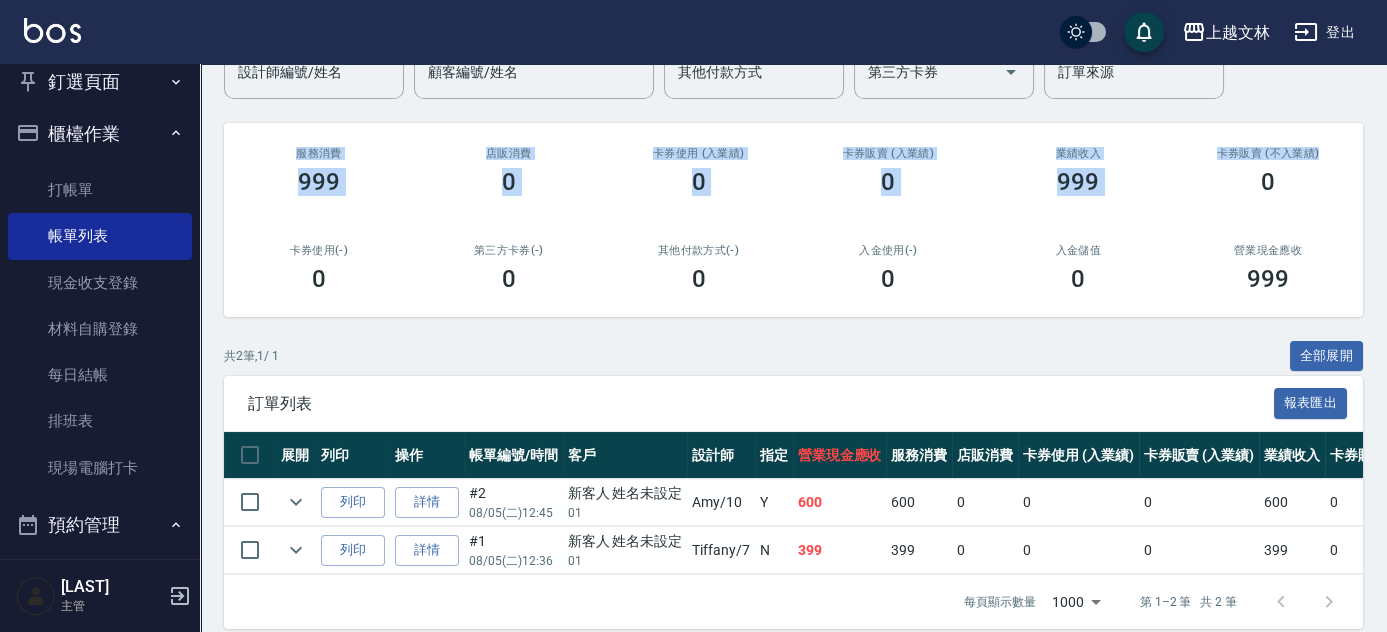 scroll, scrollTop: 192, scrollLeft: 0, axis: vertical 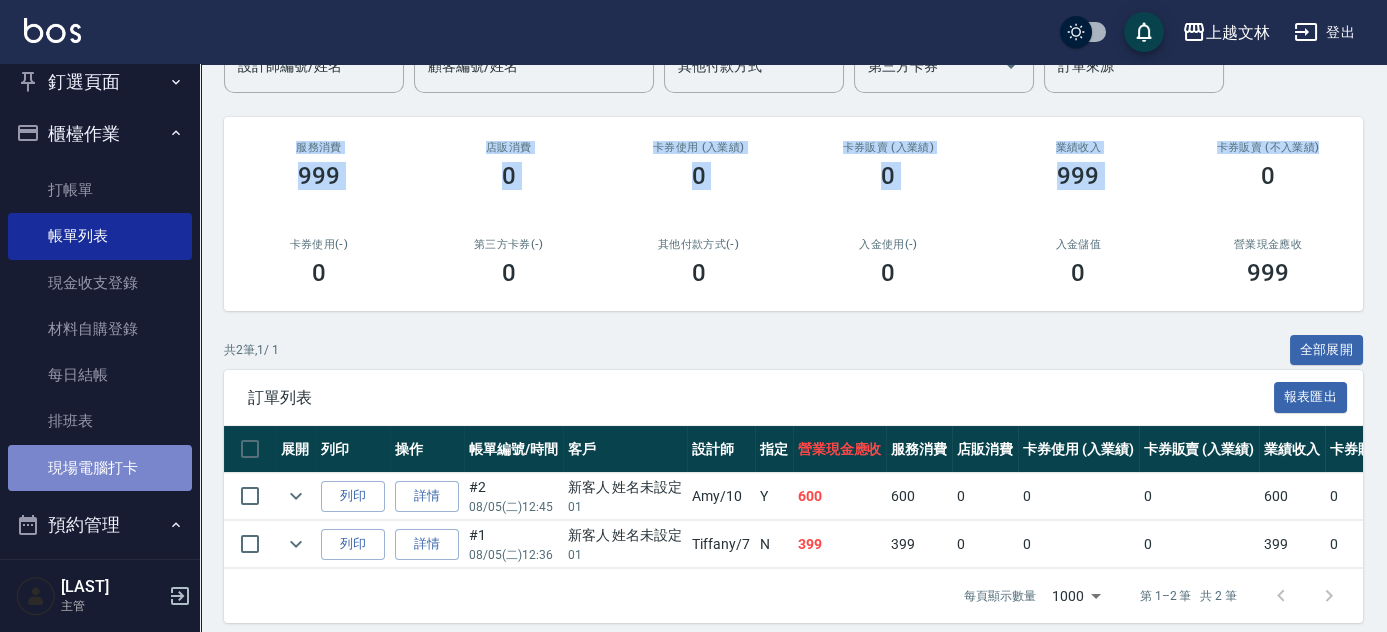 click on "現場電腦打卡" at bounding box center (100, 468) 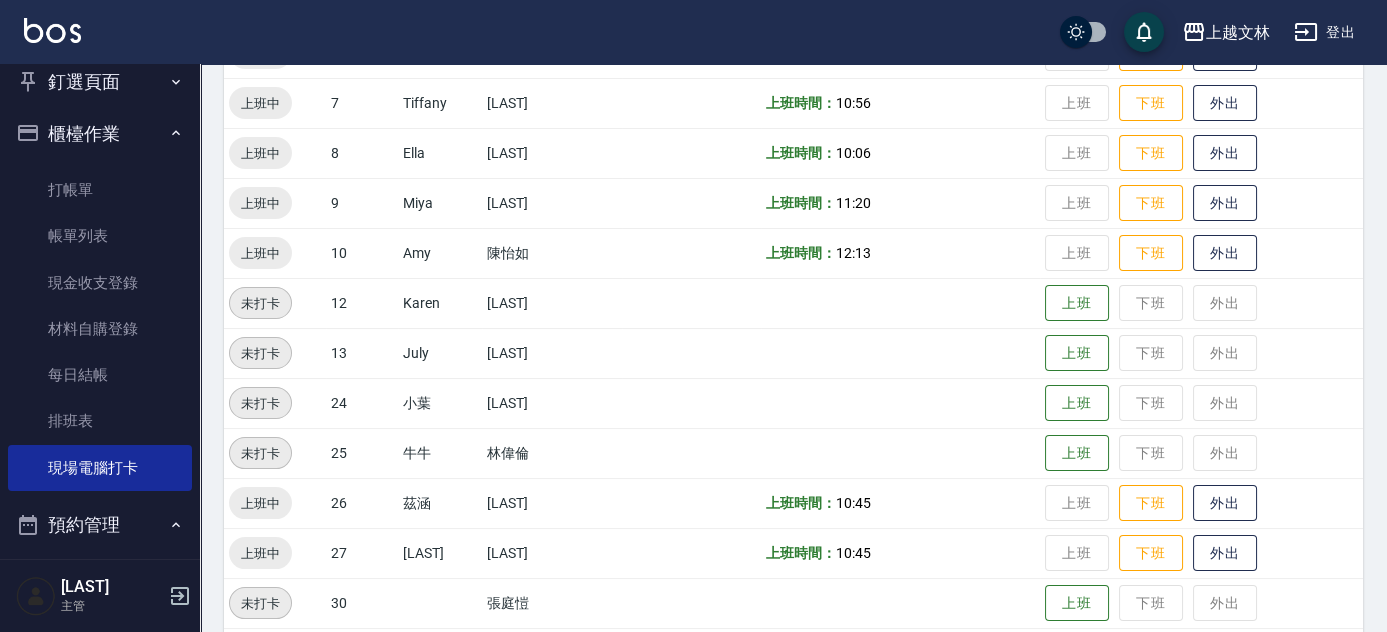 scroll, scrollTop: 501, scrollLeft: 0, axis: vertical 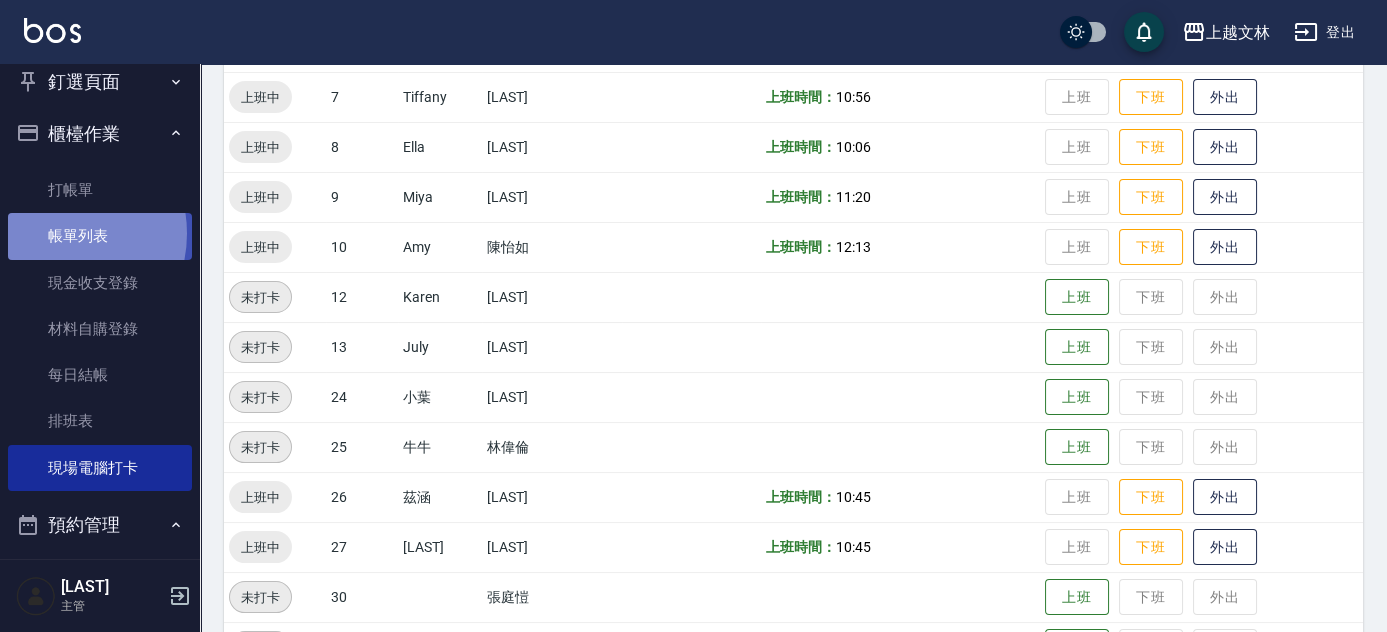 click on "帳單列表" at bounding box center (100, 236) 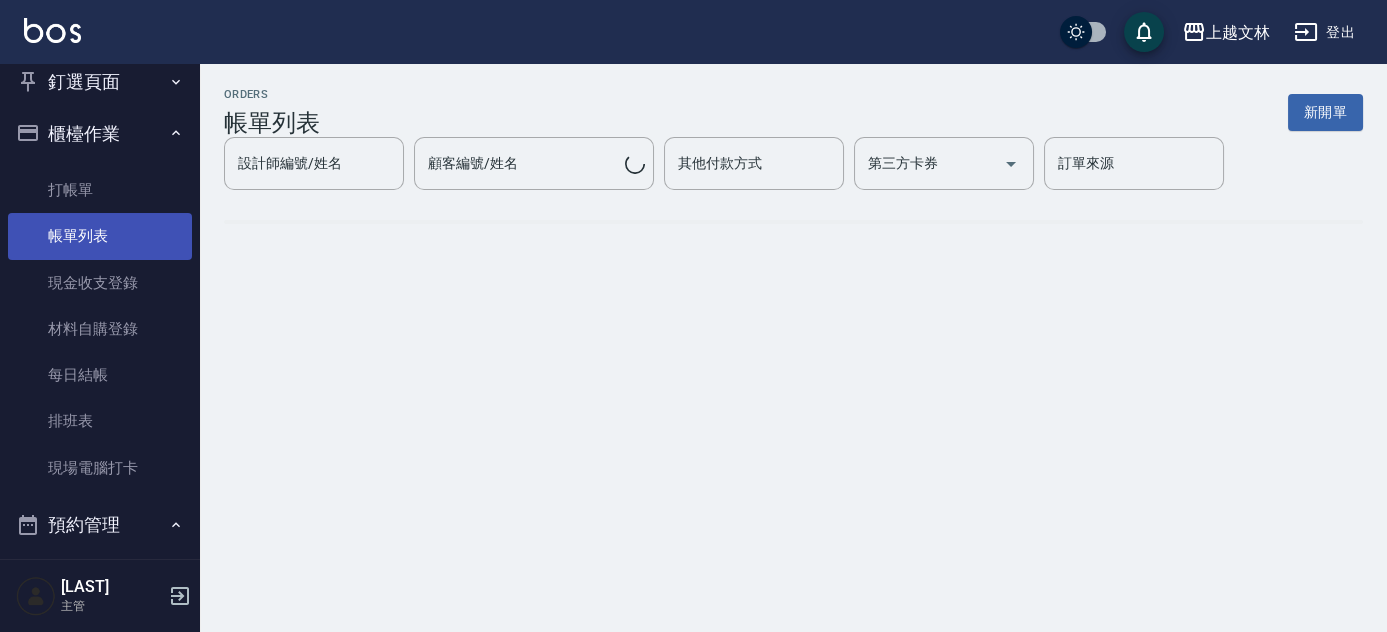 scroll, scrollTop: 0, scrollLeft: 0, axis: both 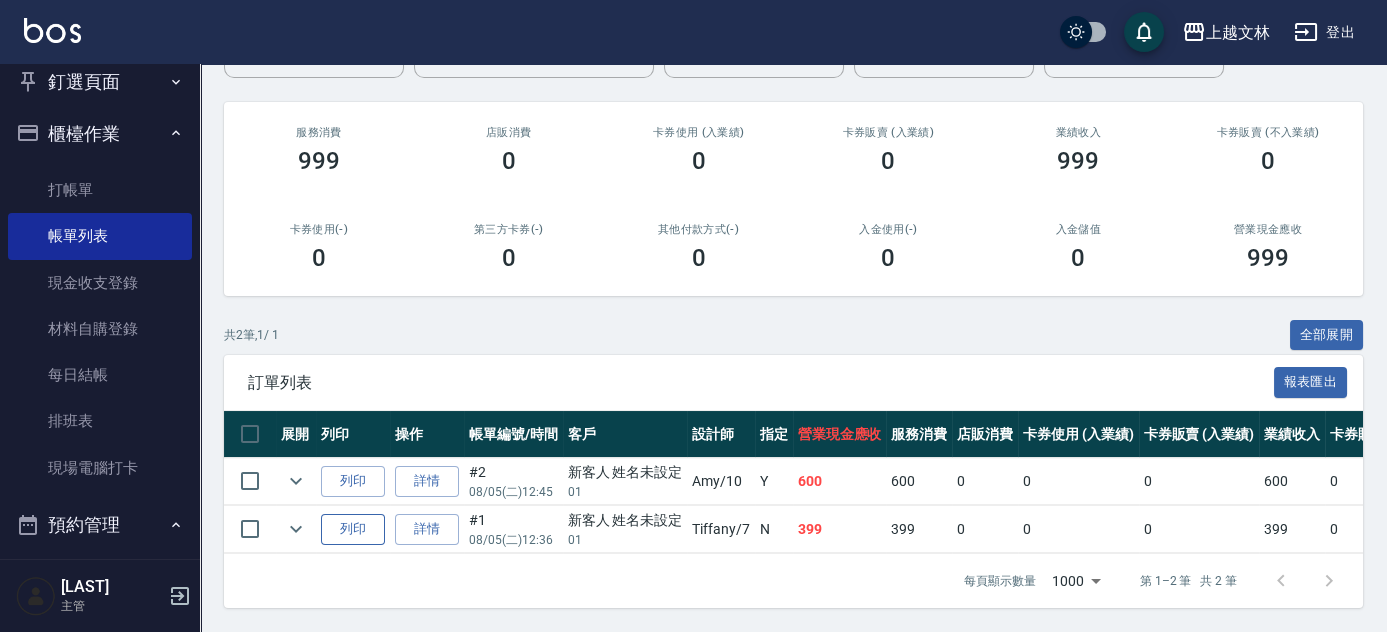 click on "列印" at bounding box center [353, 529] 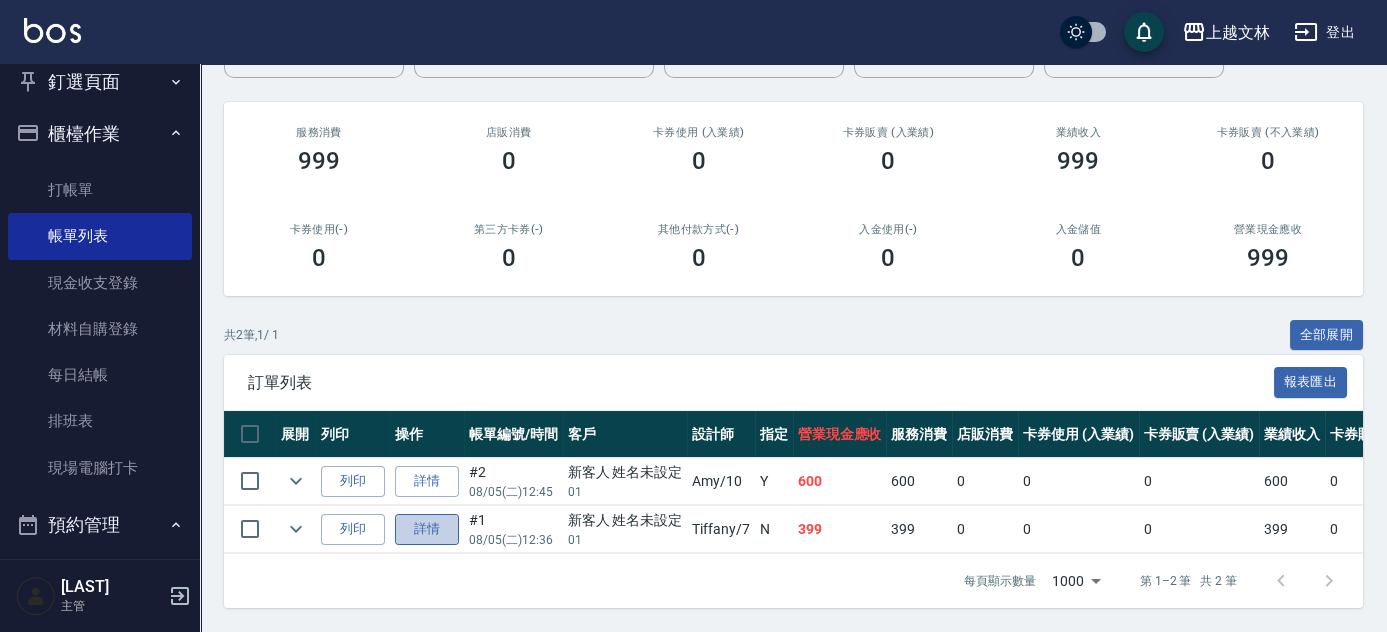 click on "詳情" at bounding box center [427, 529] 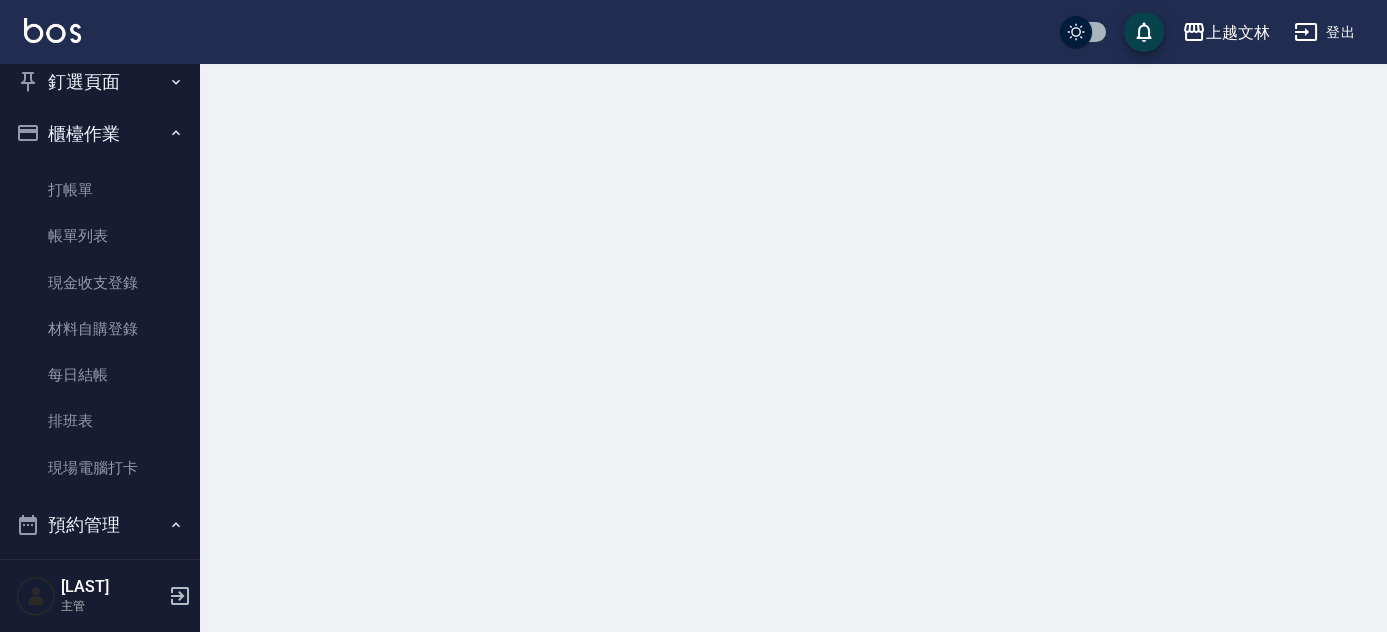 scroll, scrollTop: 0, scrollLeft: 0, axis: both 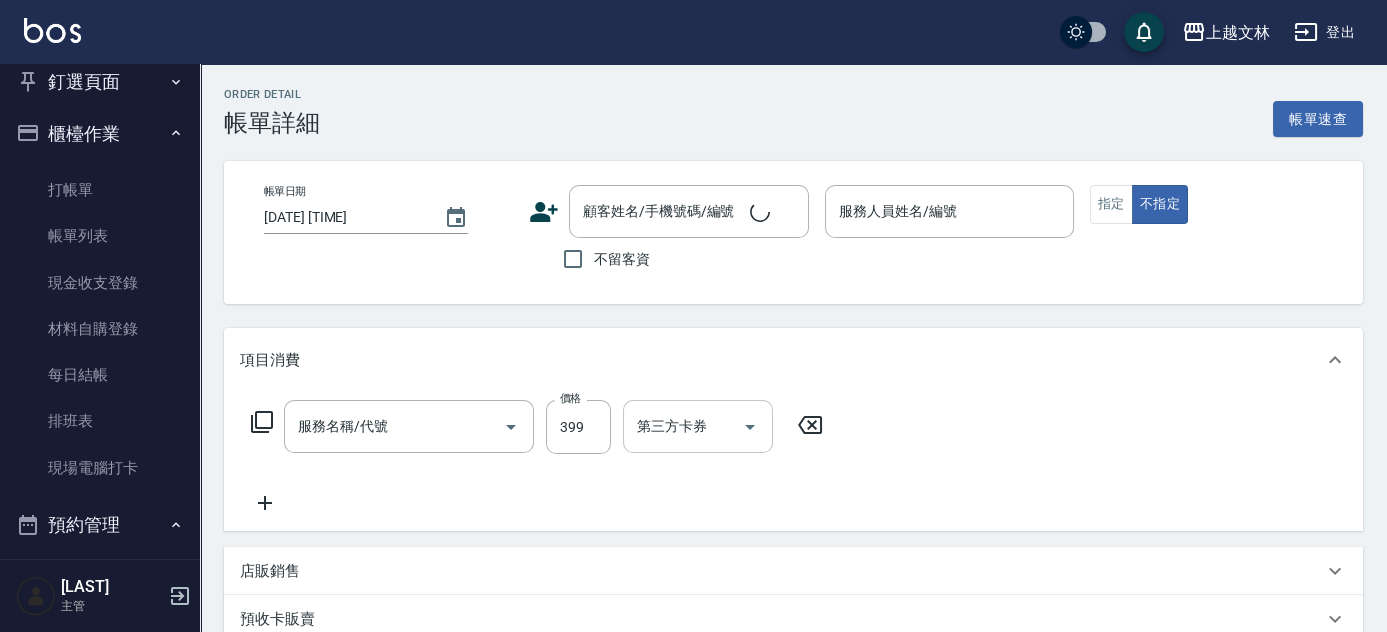 type on "[DATE] [TIME]" 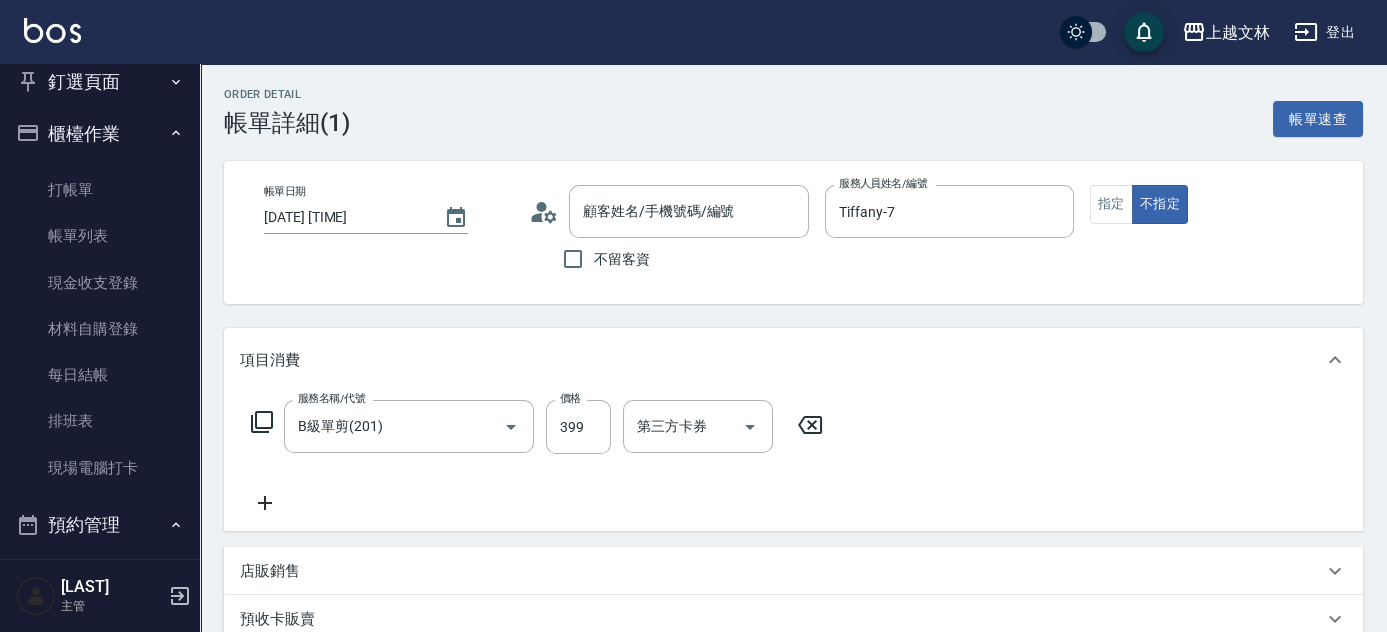 type on "新客人 姓名未設定/01/null" 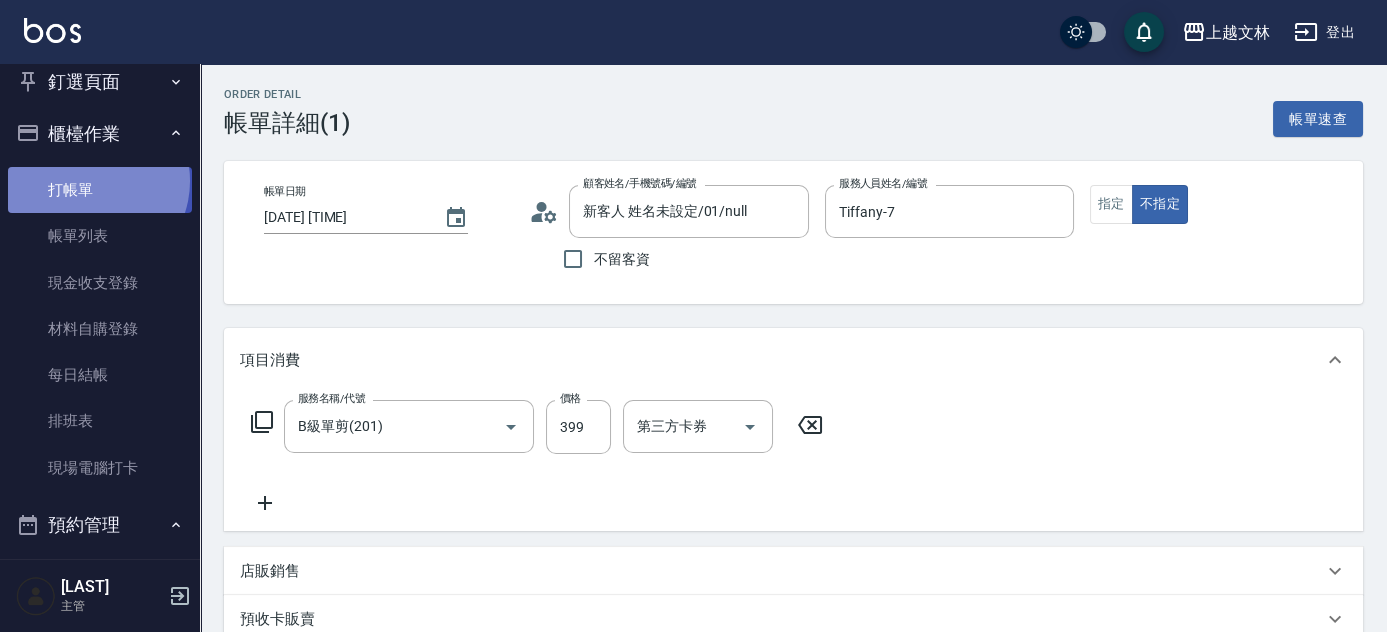 click on "打帳單" at bounding box center [100, 190] 